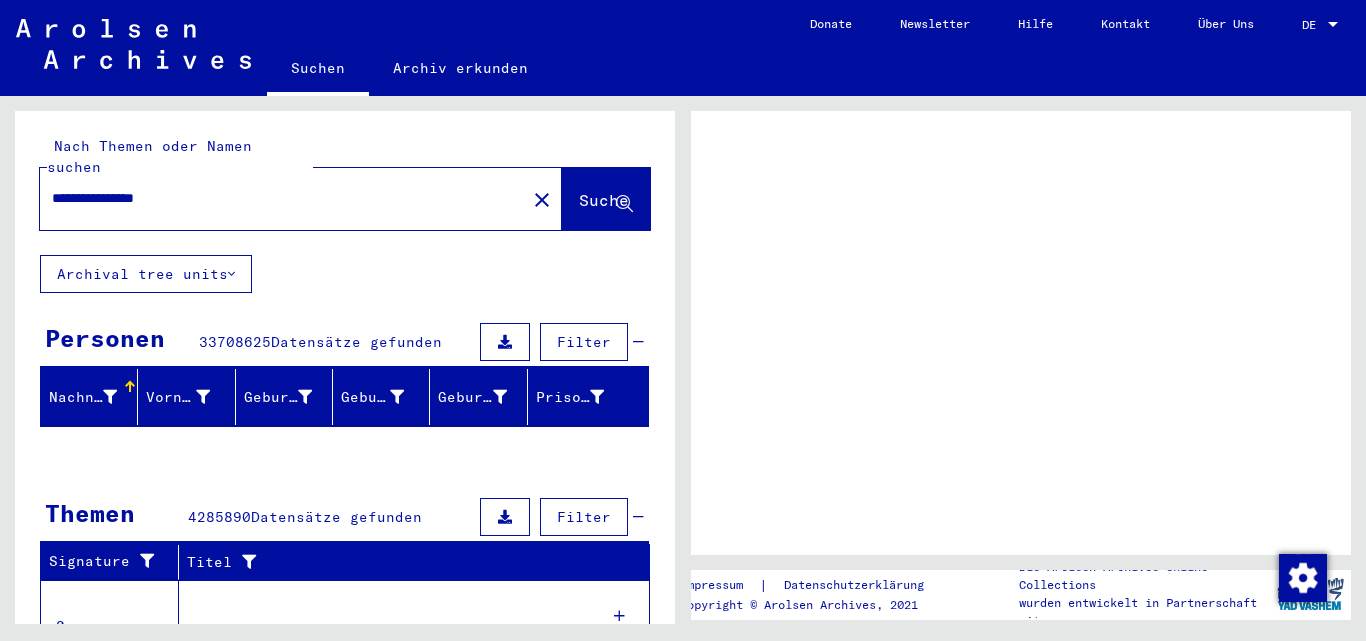 scroll, scrollTop: 0, scrollLeft: 0, axis: both 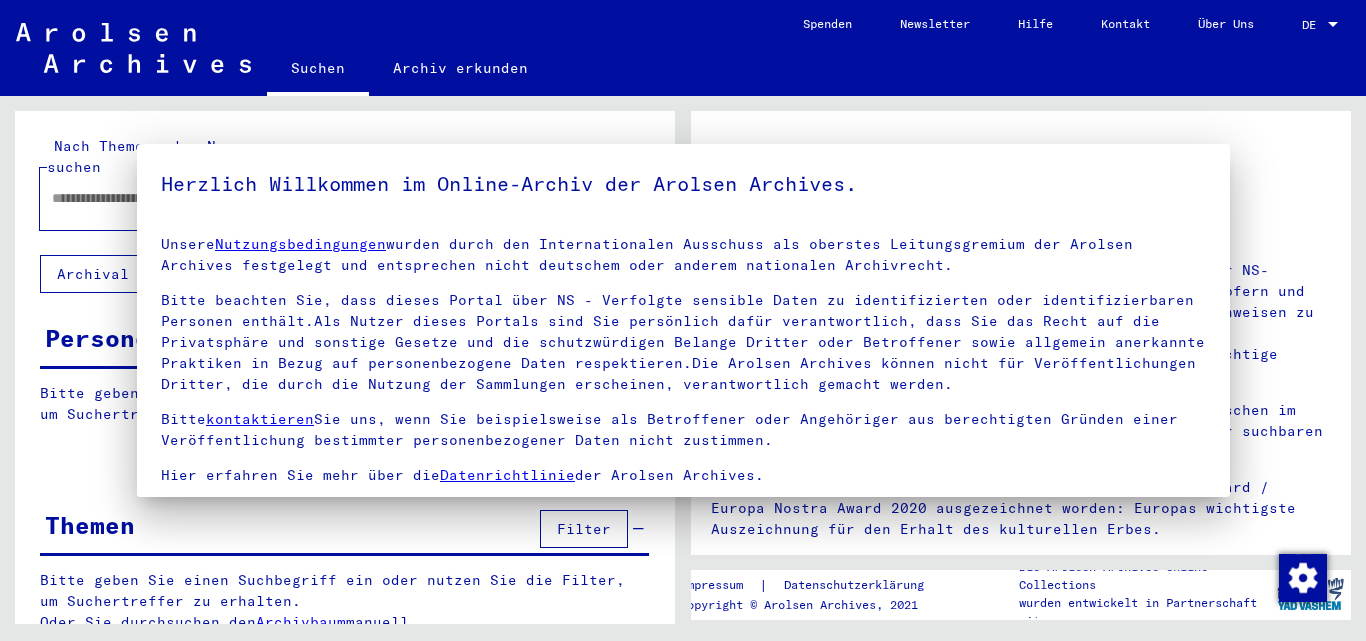 type on "**********" 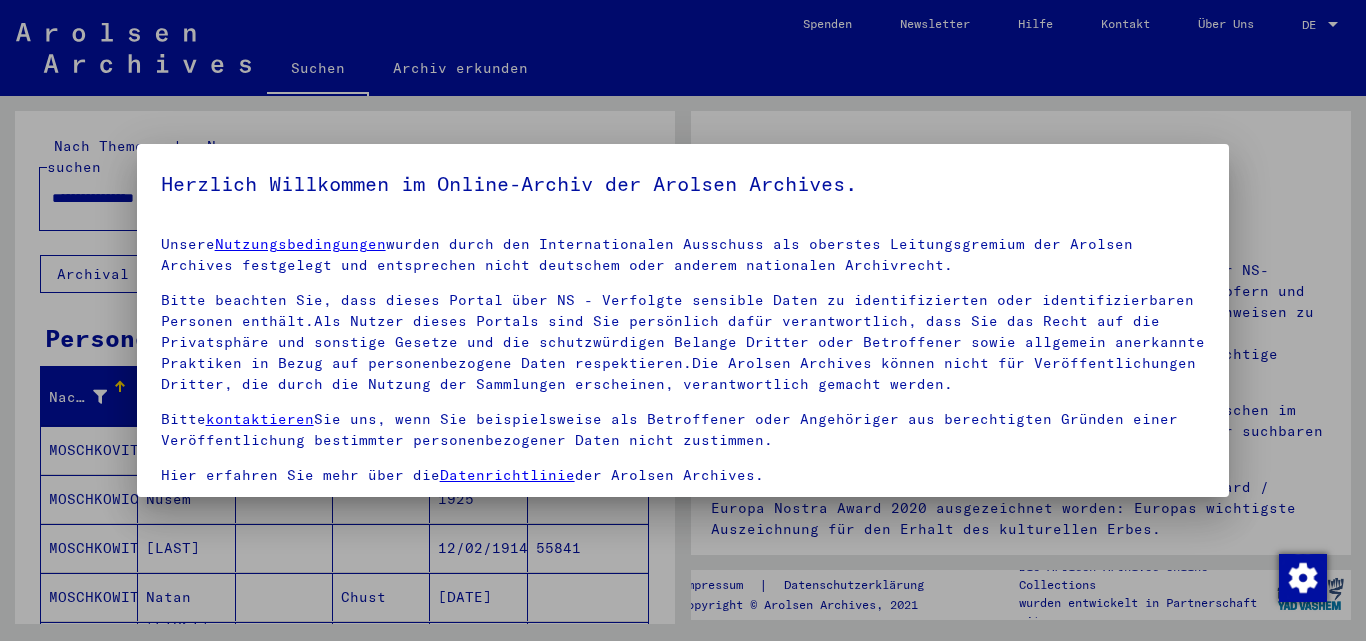scroll, scrollTop: 164, scrollLeft: 0, axis: vertical 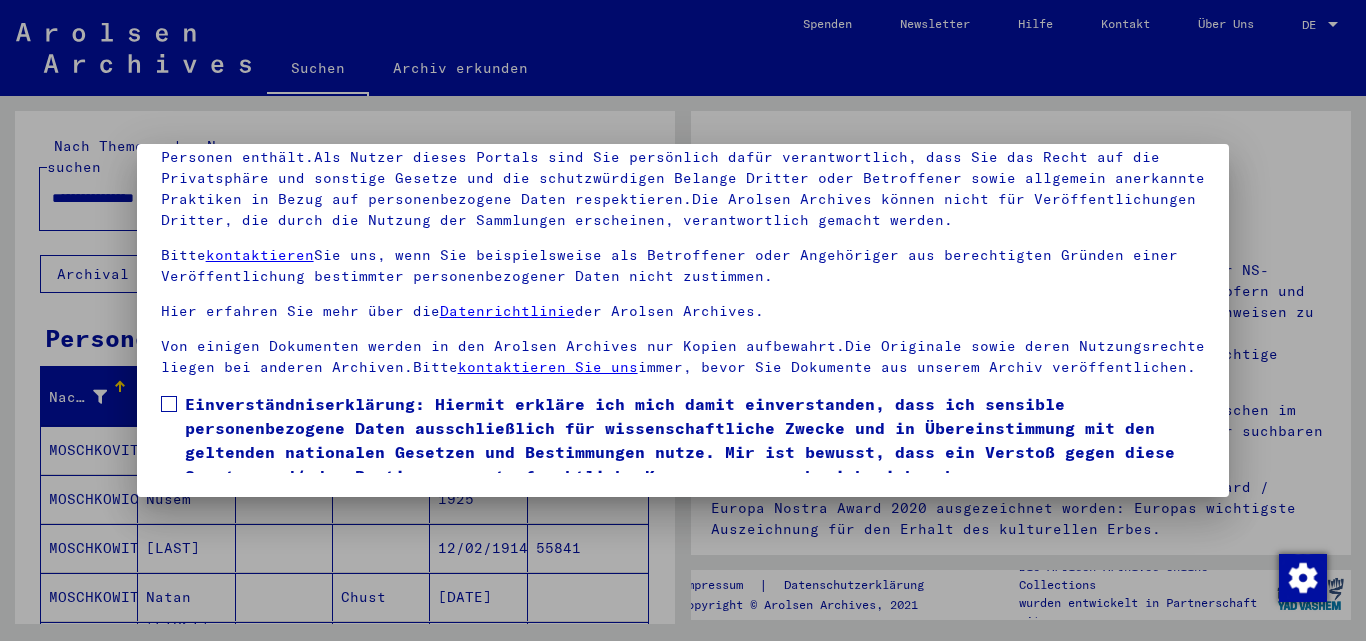 drag, startPoint x: 169, startPoint y: 426, endPoint x: 546, endPoint y: 462, distance: 378.71494 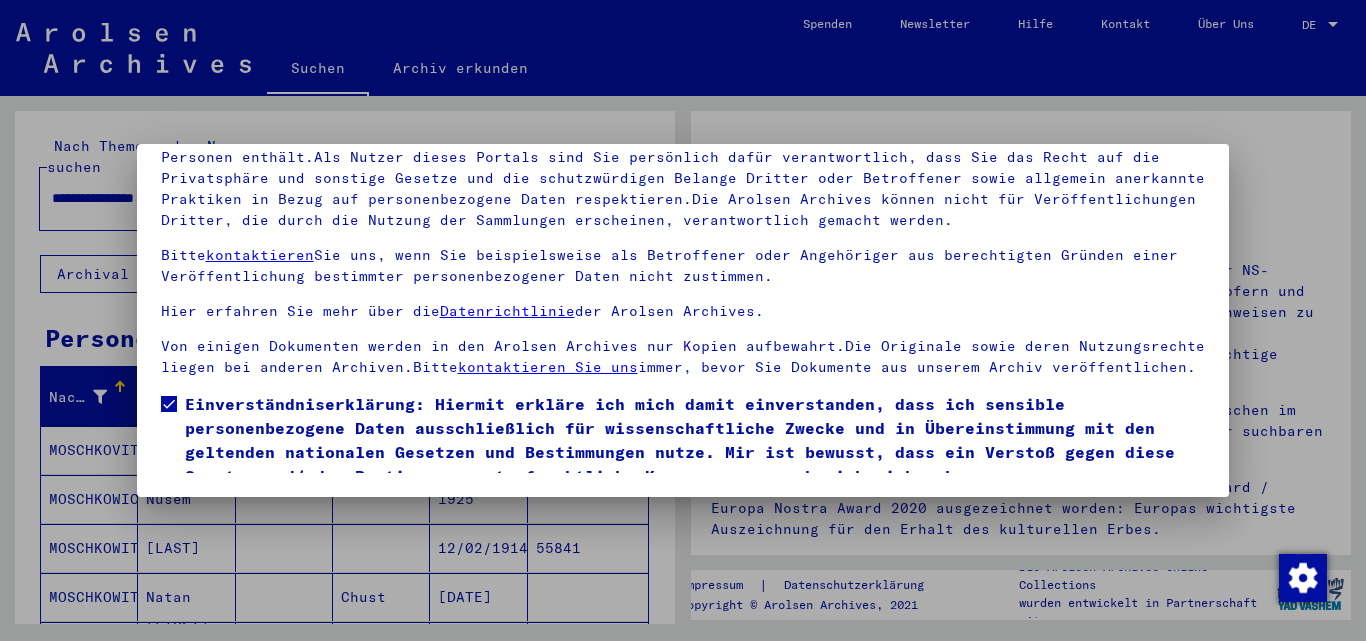 scroll, scrollTop: 84, scrollLeft: 0, axis: vertical 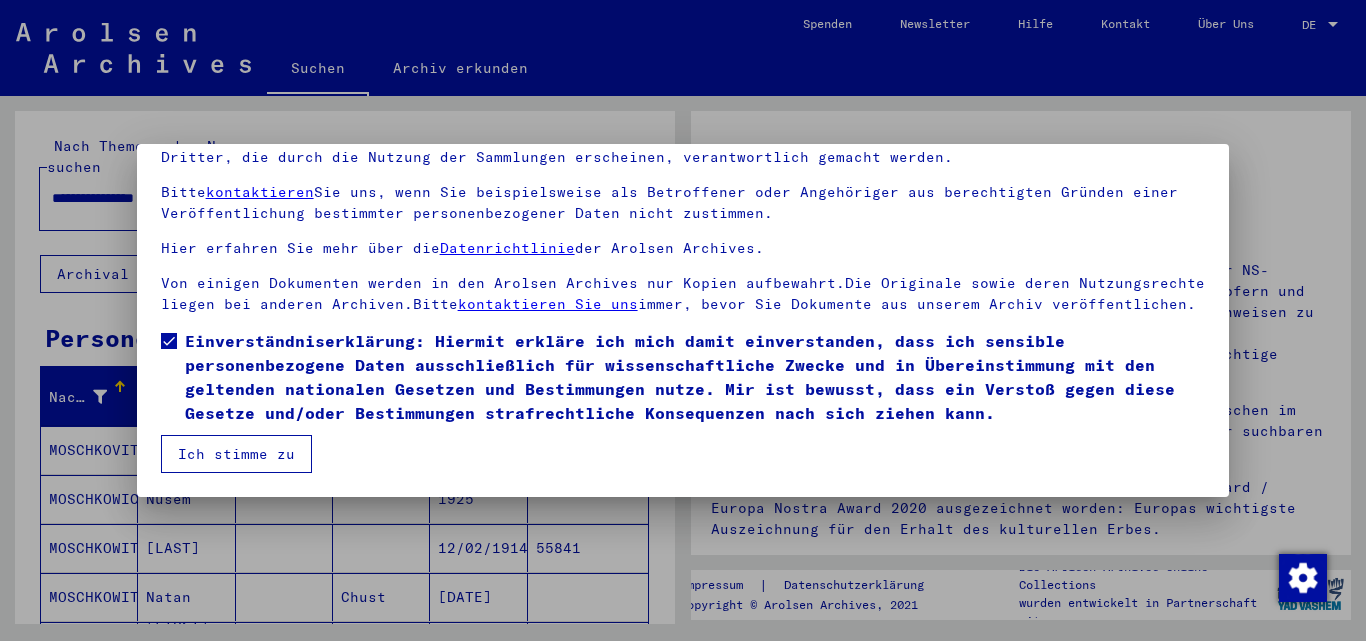 click on "Ich stimme zu" at bounding box center [236, 454] 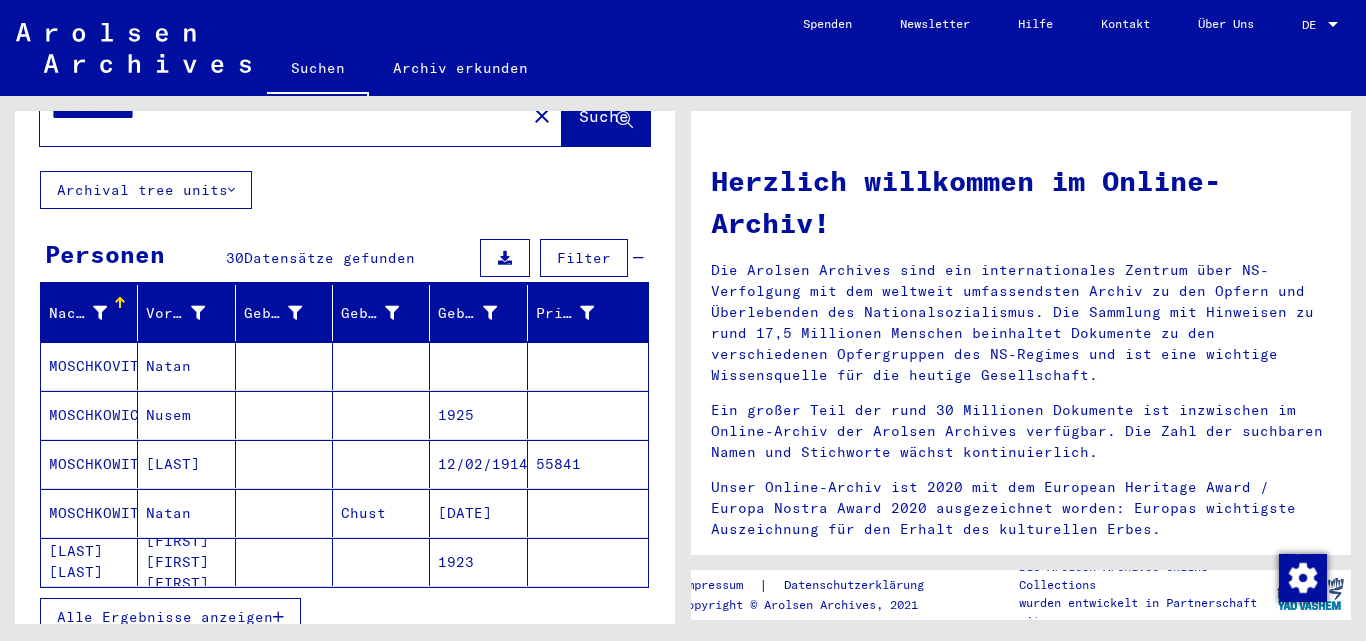 scroll, scrollTop: 111, scrollLeft: 0, axis: vertical 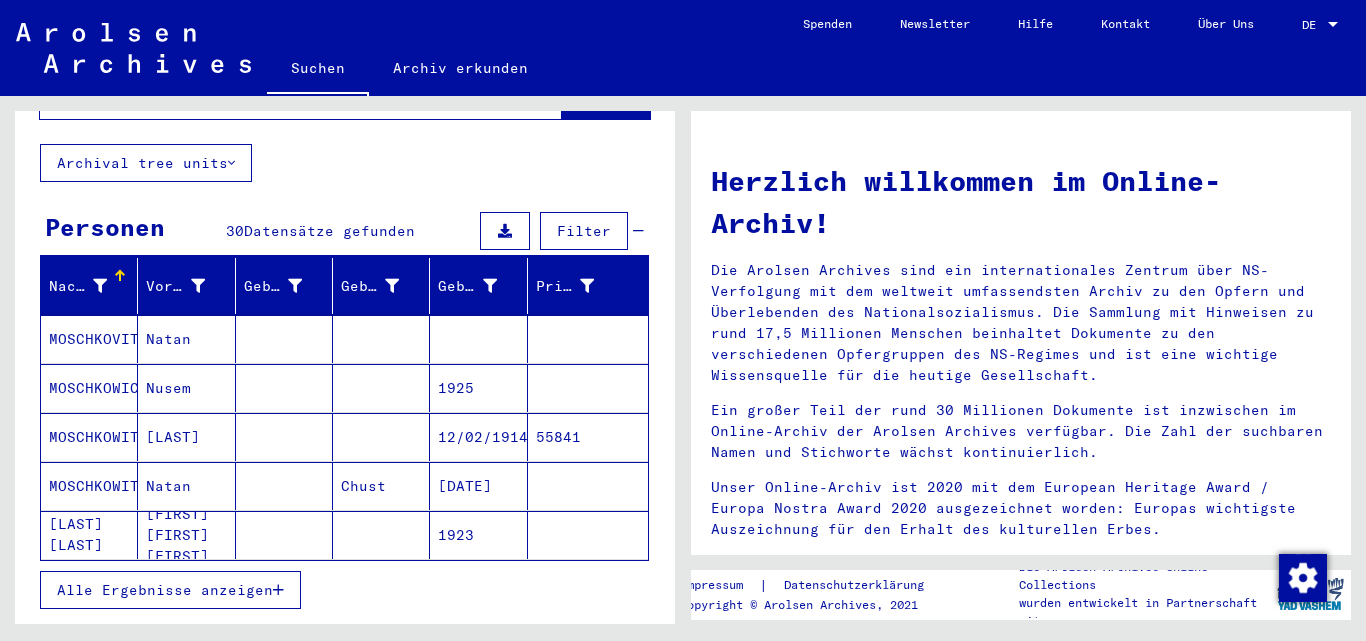 click on "Alle Ergebnisse anzeigen" at bounding box center [165, 590] 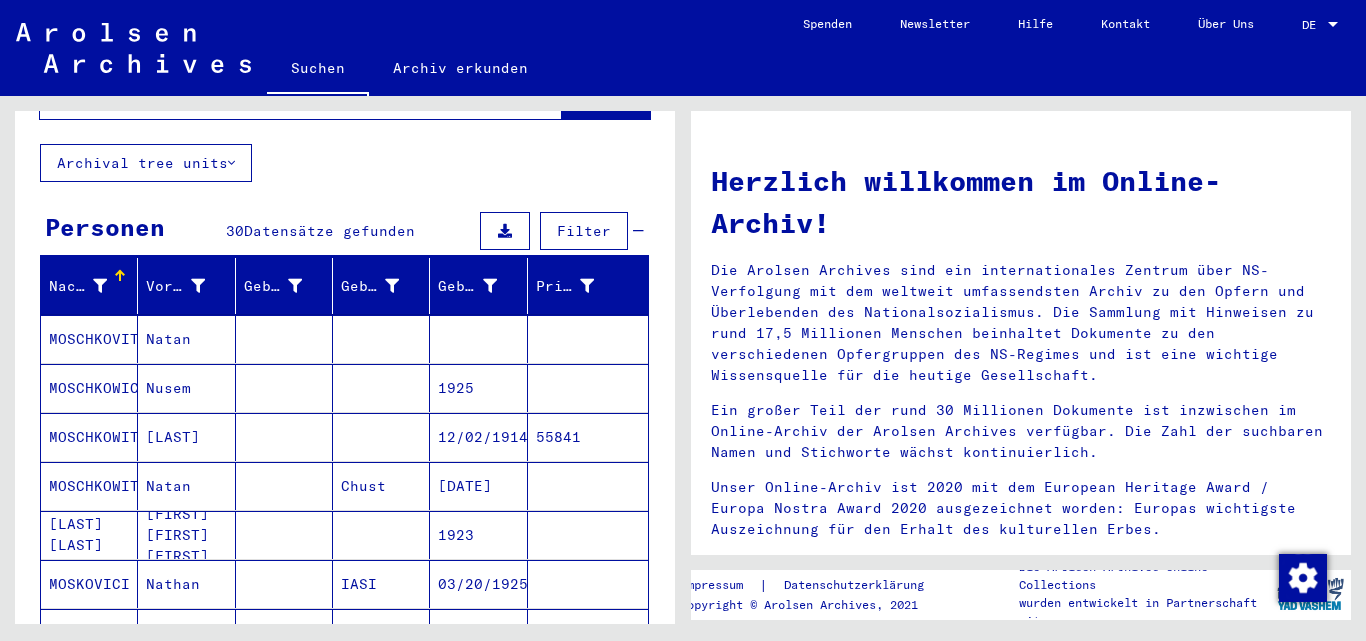 scroll, scrollTop: 191, scrollLeft: 0, axis: vertical 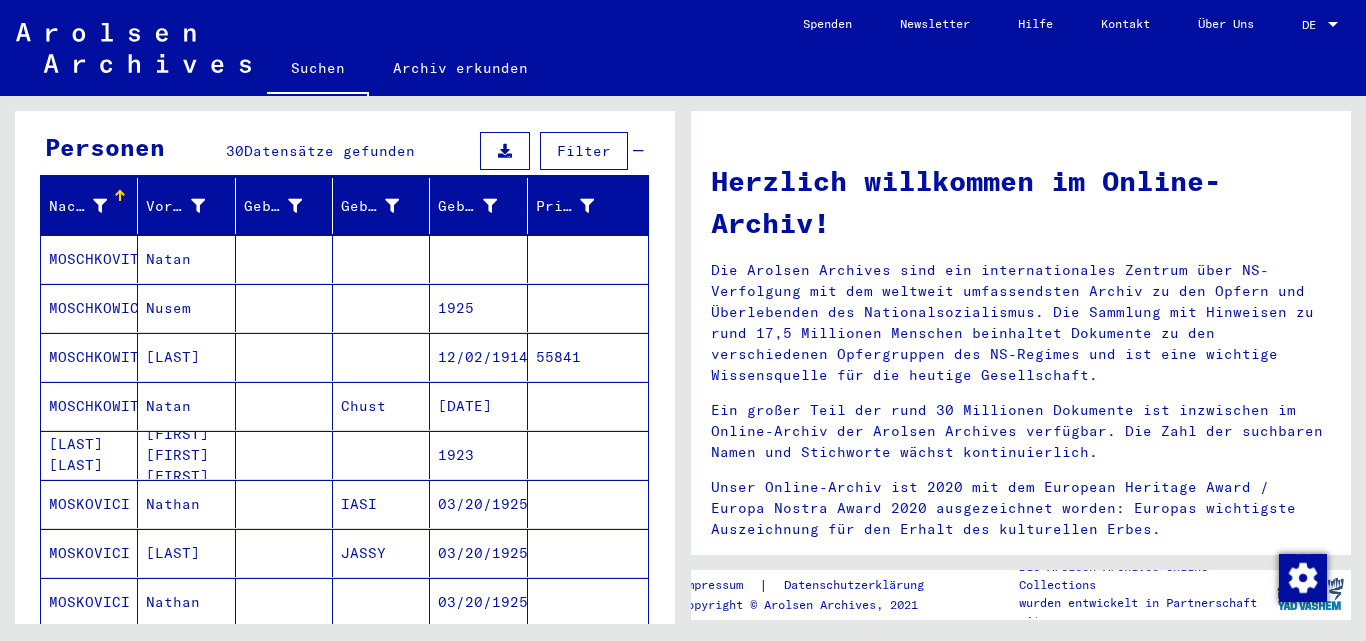 click at bounding box center (478, 308) 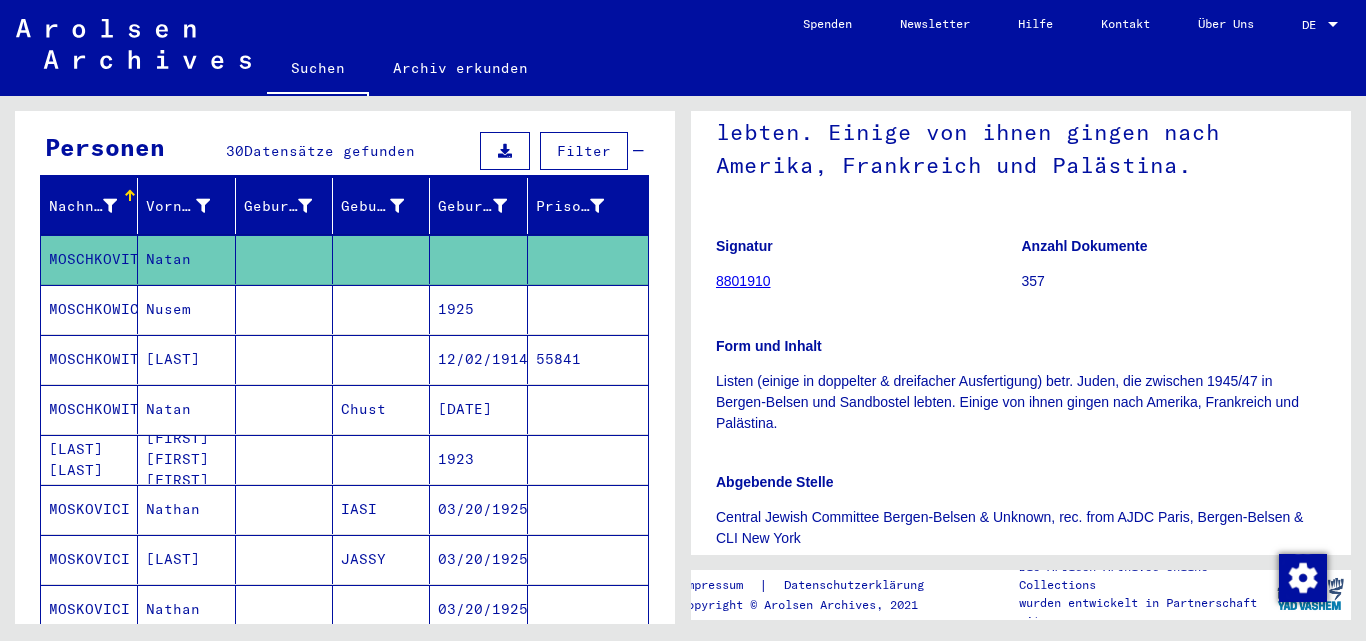 scroll, scrollTop: 623, scrollLeft: 0, axis: vertical 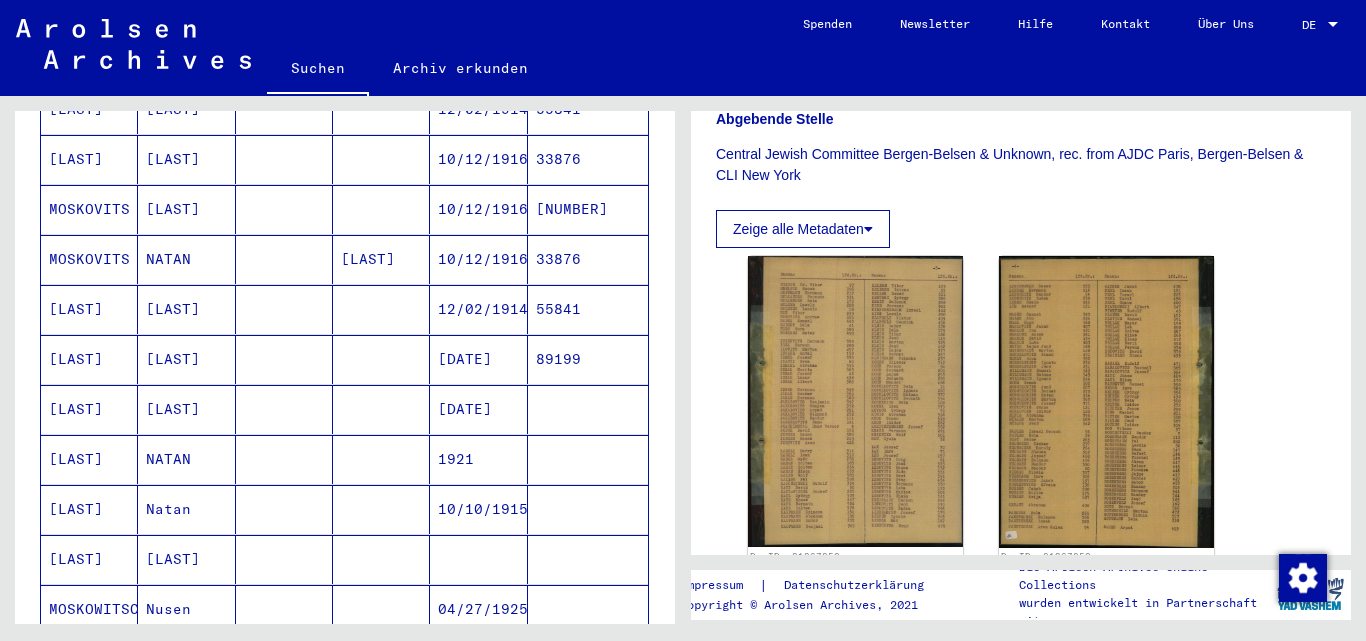 click at bounding box center [588, 609] 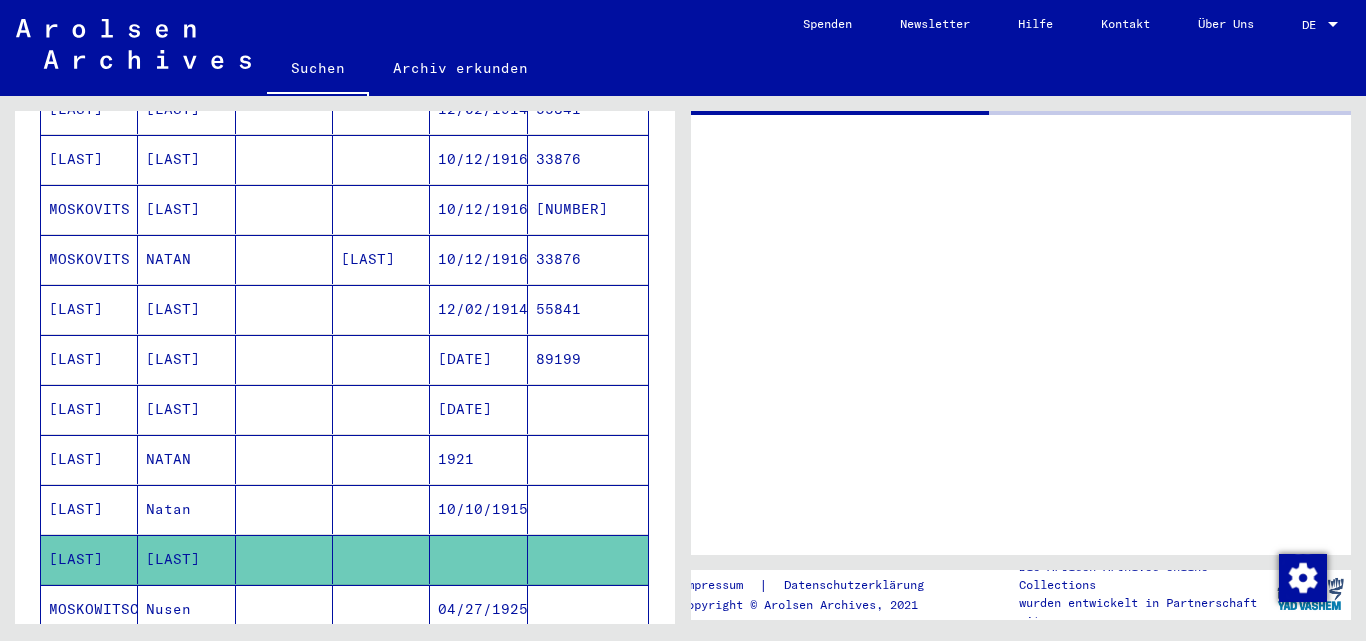scroll, scrollTop: 0, scrollLeft: 0, axis: both 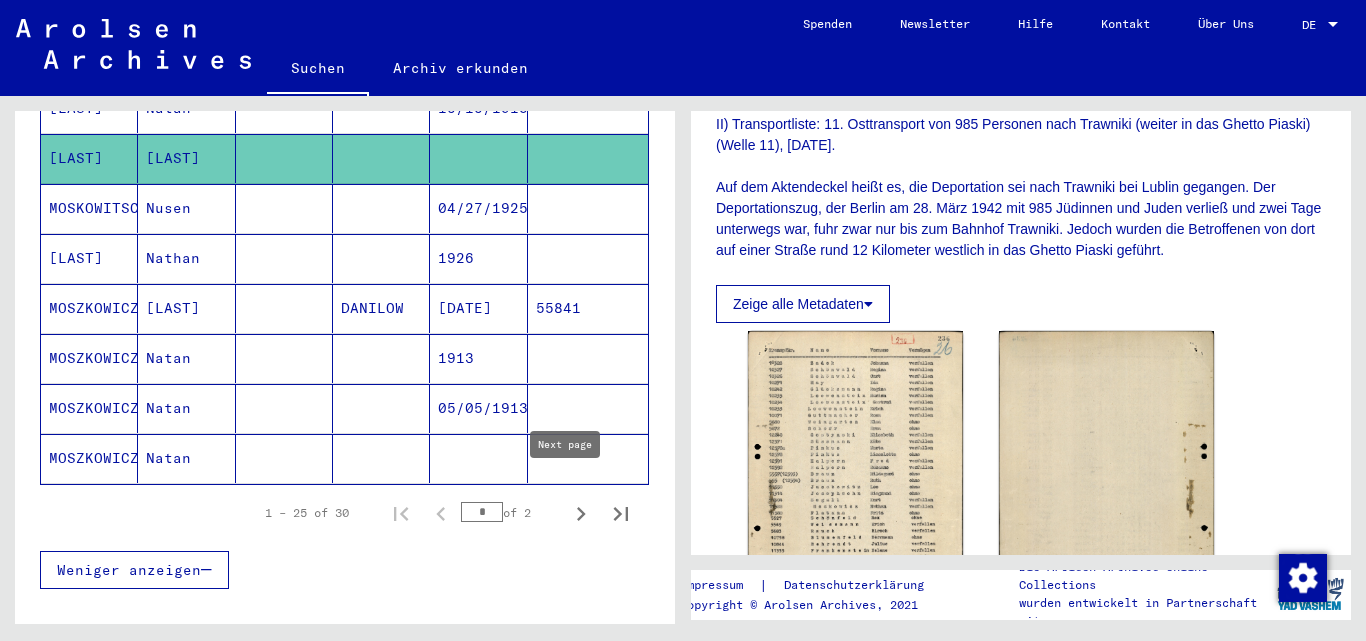 click 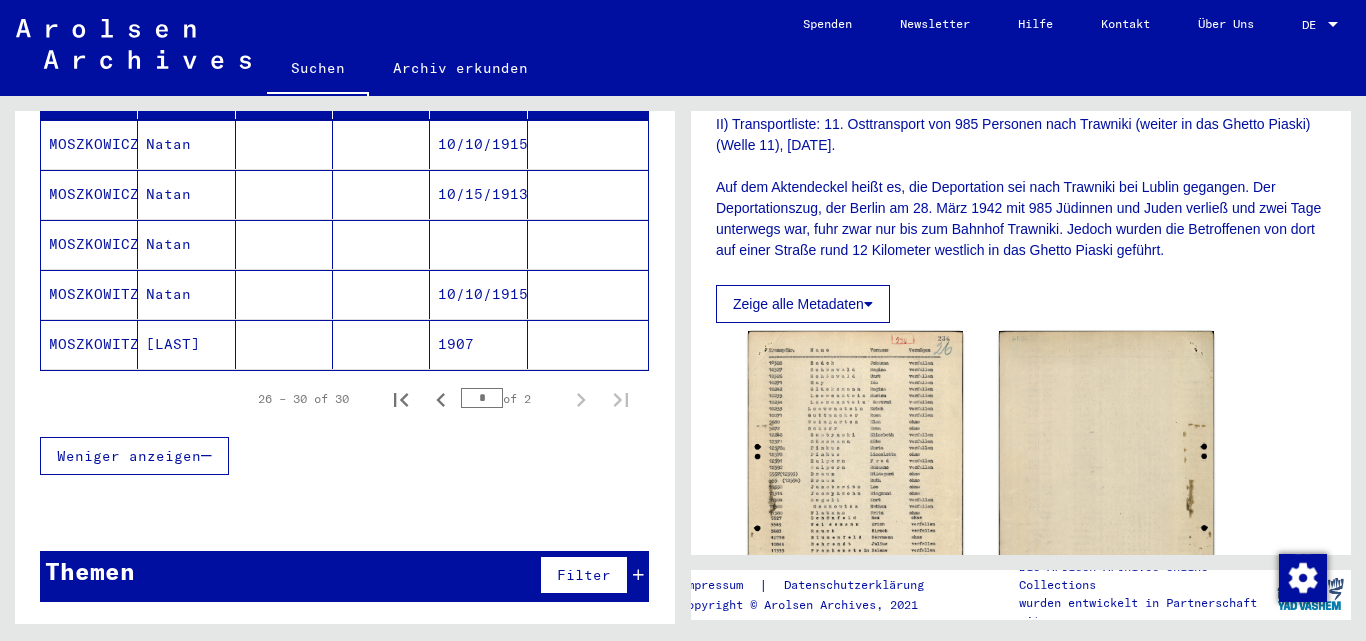 scroll, scrollTop: 285, scrollLeft: 0, axis: vertical 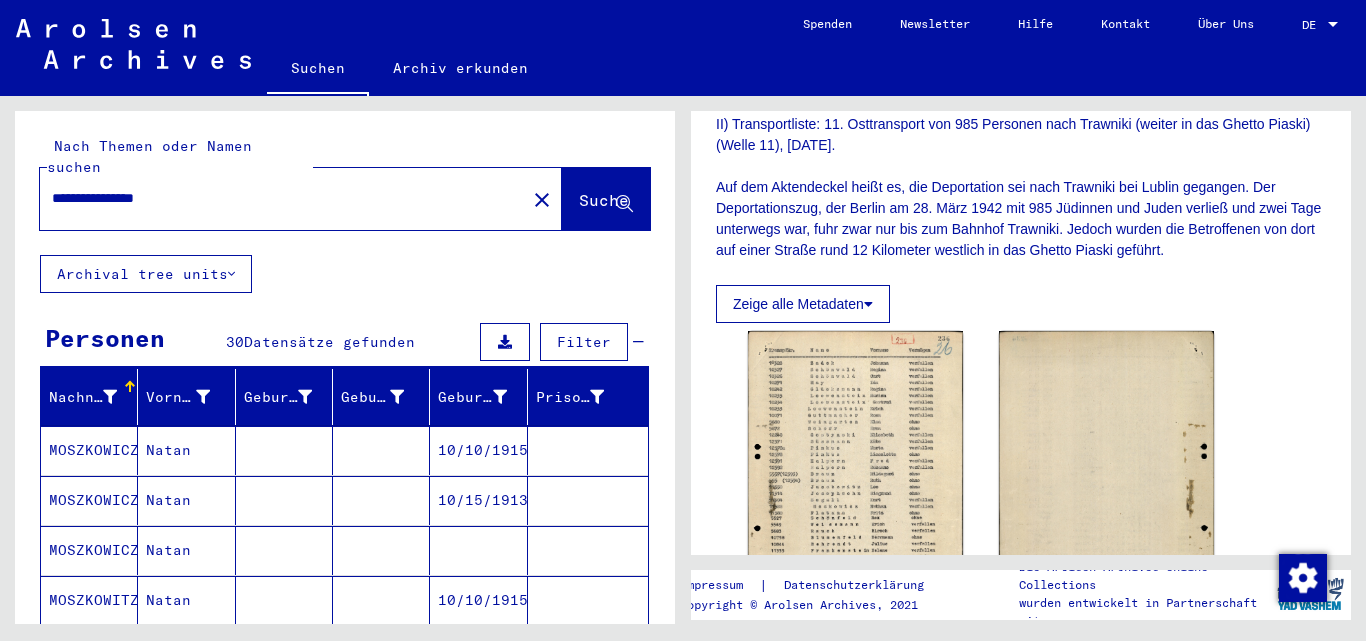 click on "**********" at bounding box center (283, 198) 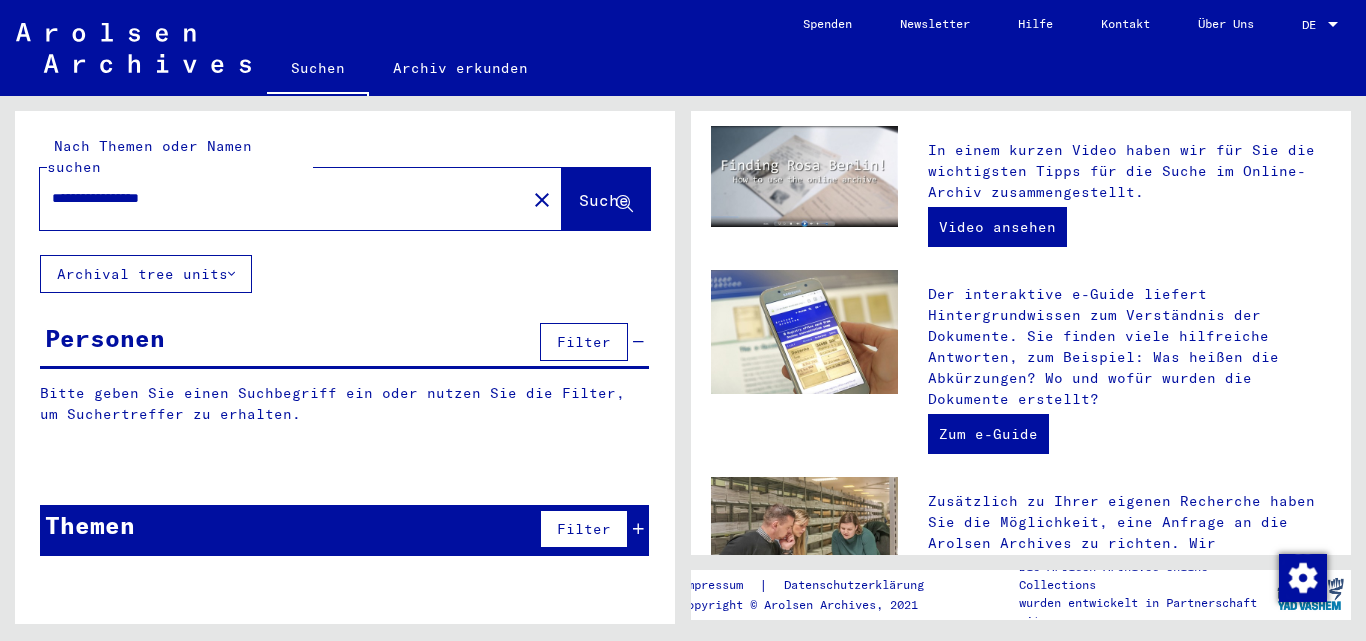 scroll, scrollTop: 0, scrollLeft: 0, axis: both 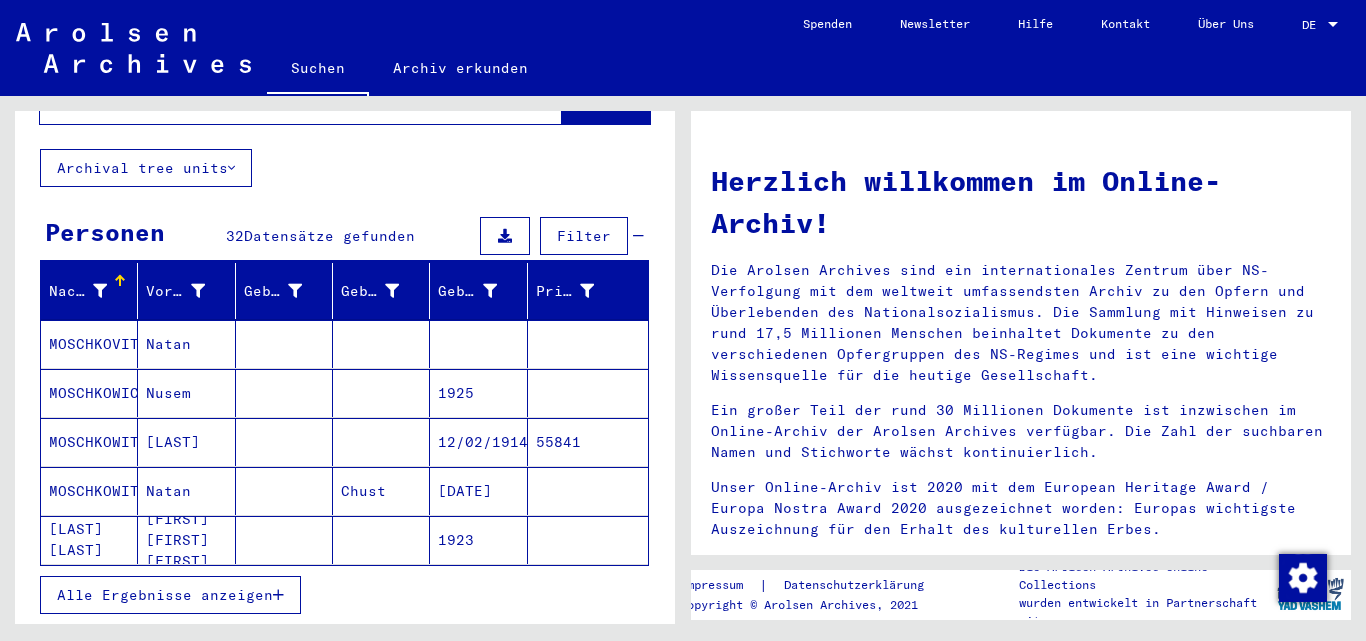 click at bounding box center (278, 595) 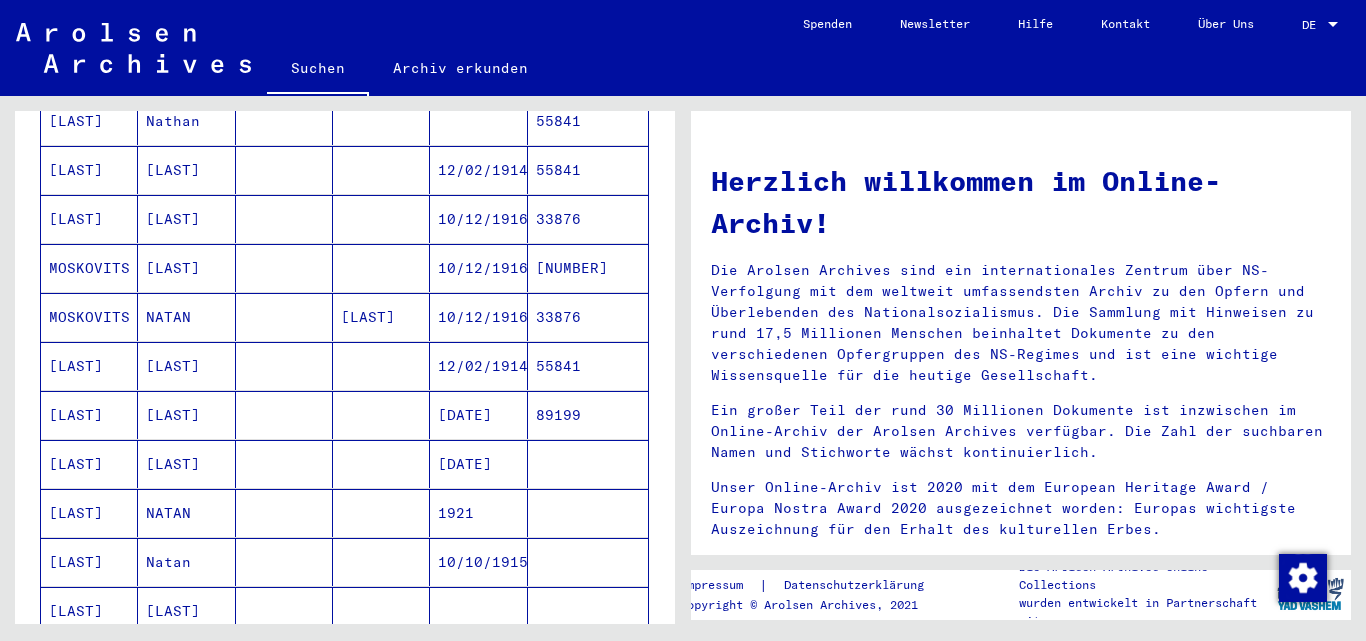 scroll, scrollTop: 1410, scrollLeft: 0, axis: vertical 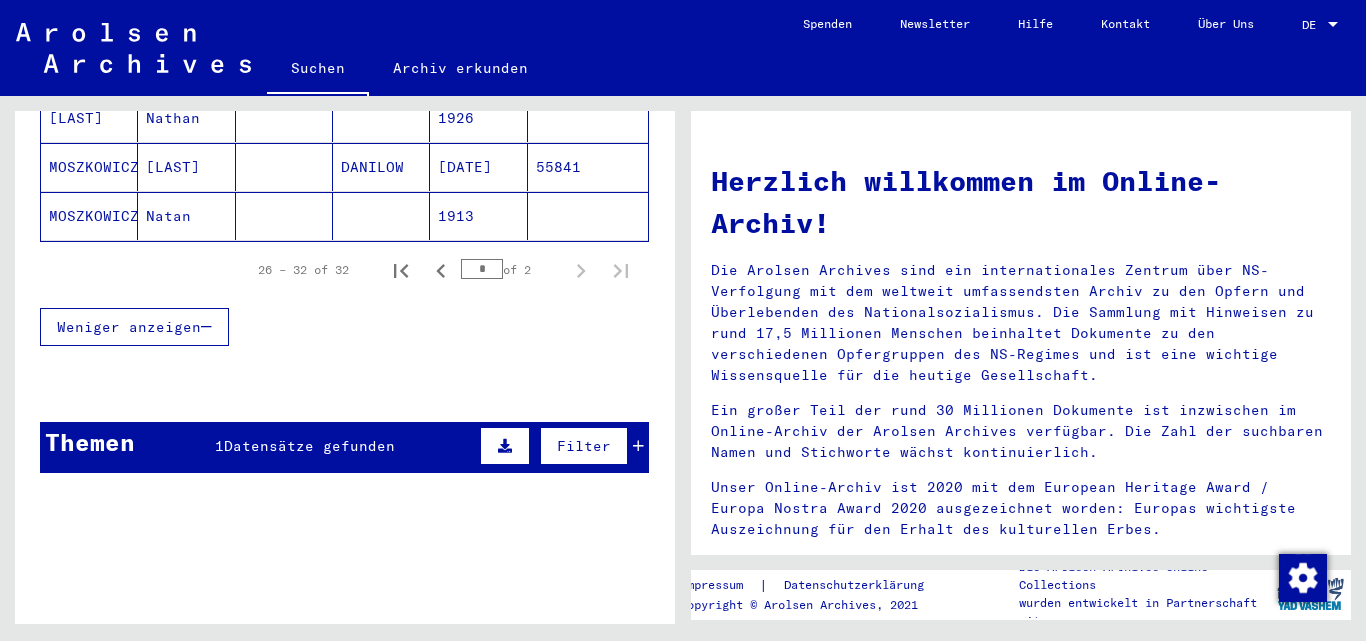 click at bounding box center (638, 446) 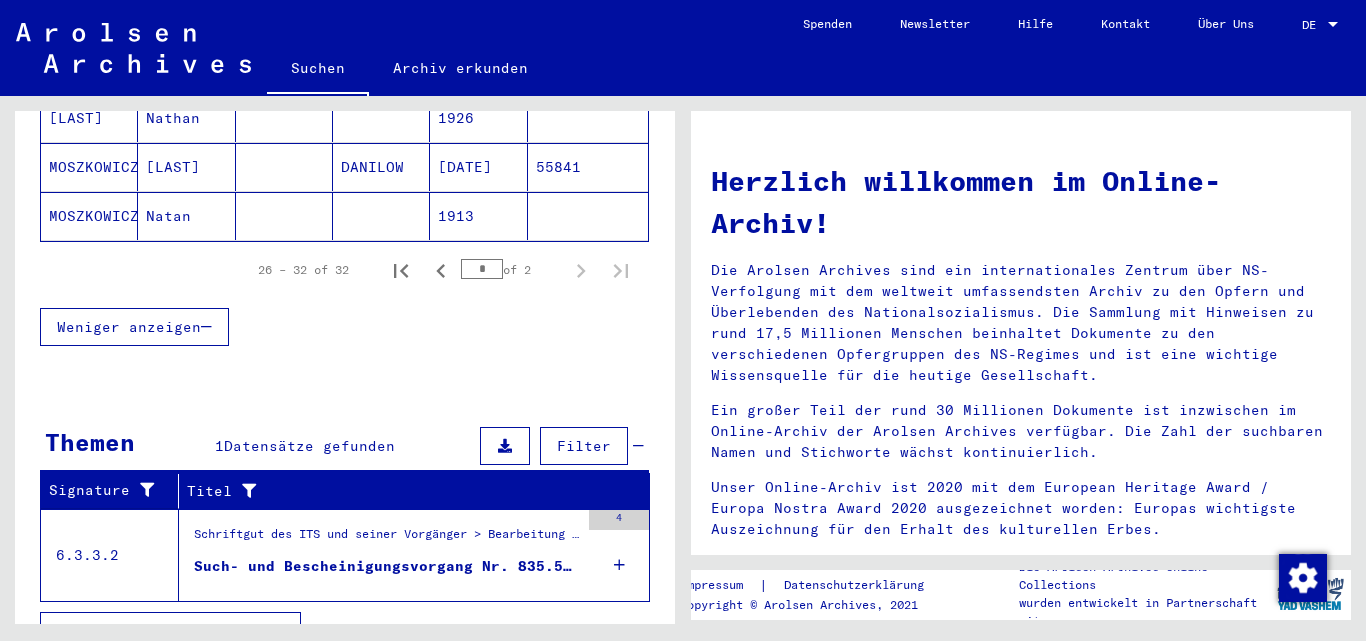 click at bounding box center (619, 565) 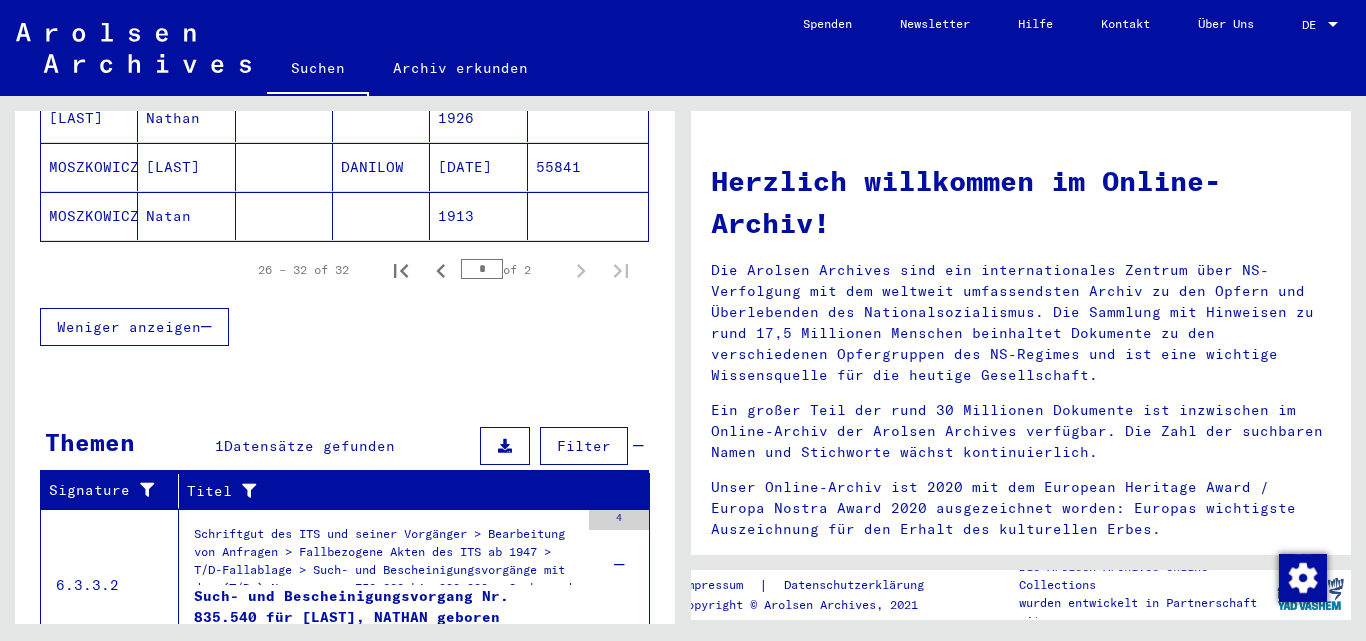 click on "Such- und Bescheinigungsvorgang Nr. 835.540 für [LAST], NATHAN geboren 04.07.1889" at bounding box center [386, 616] 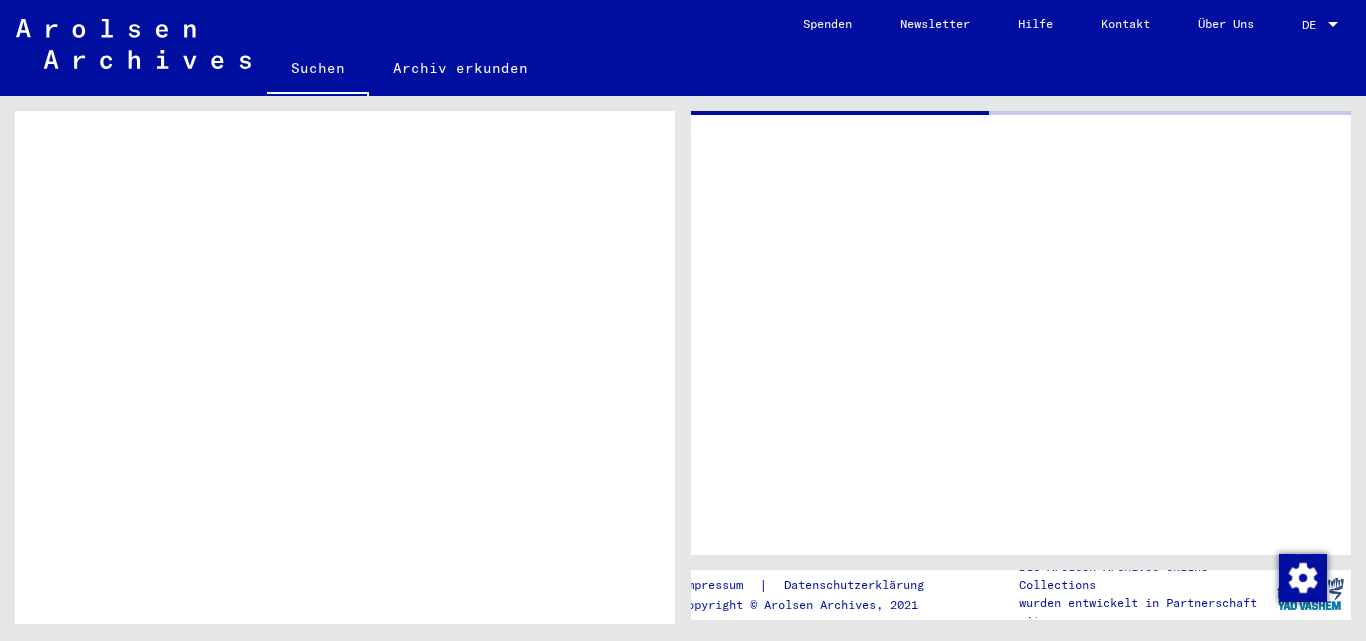 scroll, scrollTop: 1131, scrollLeft: 0, axis: vertical 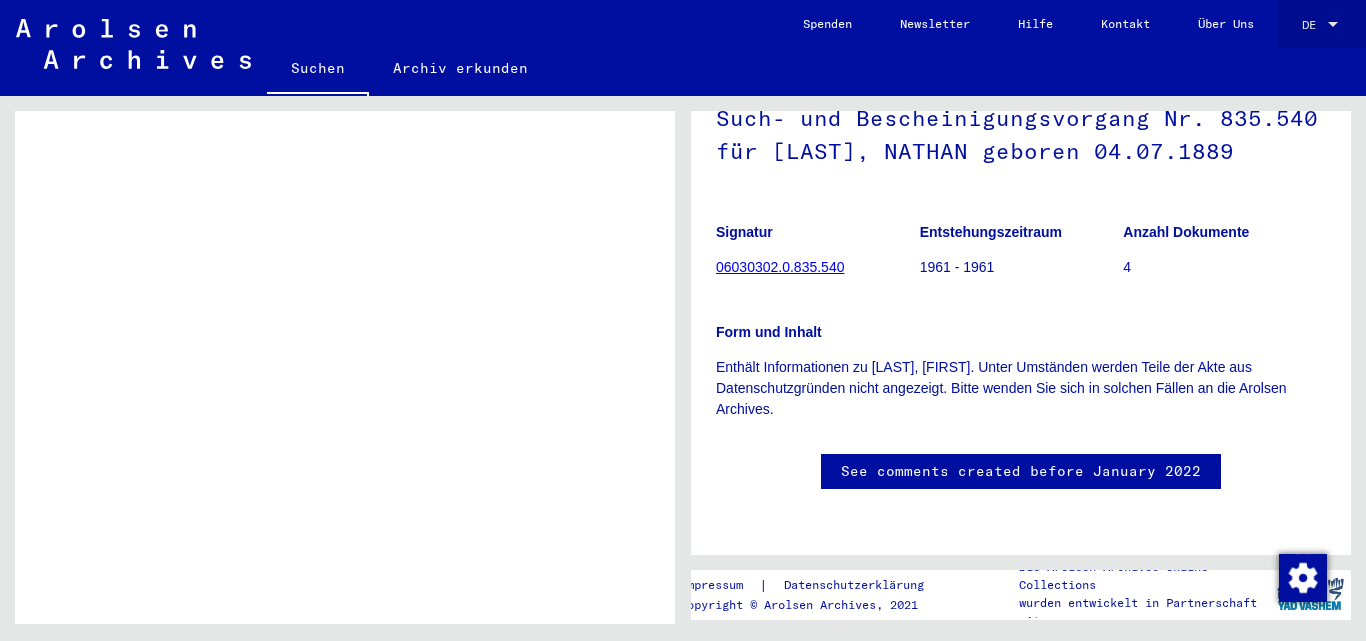 click on "DE" at bounding box center (1313, 25) 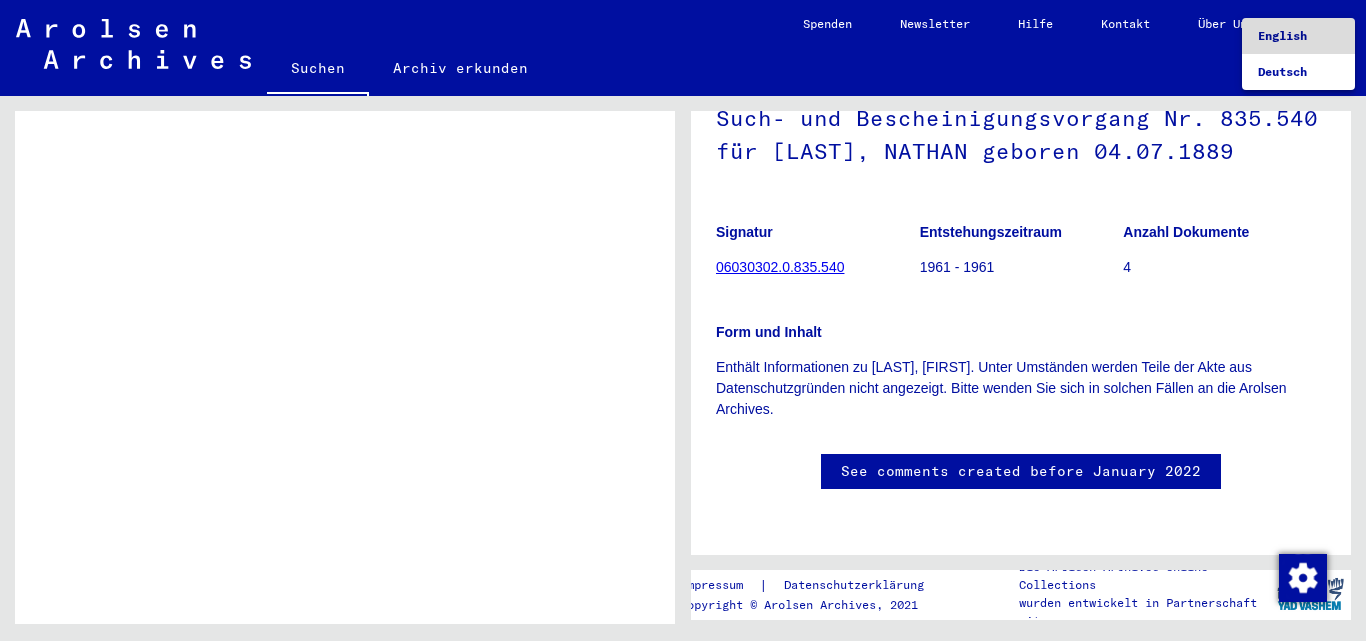 click on "English" at bounding box center [1282, 35] 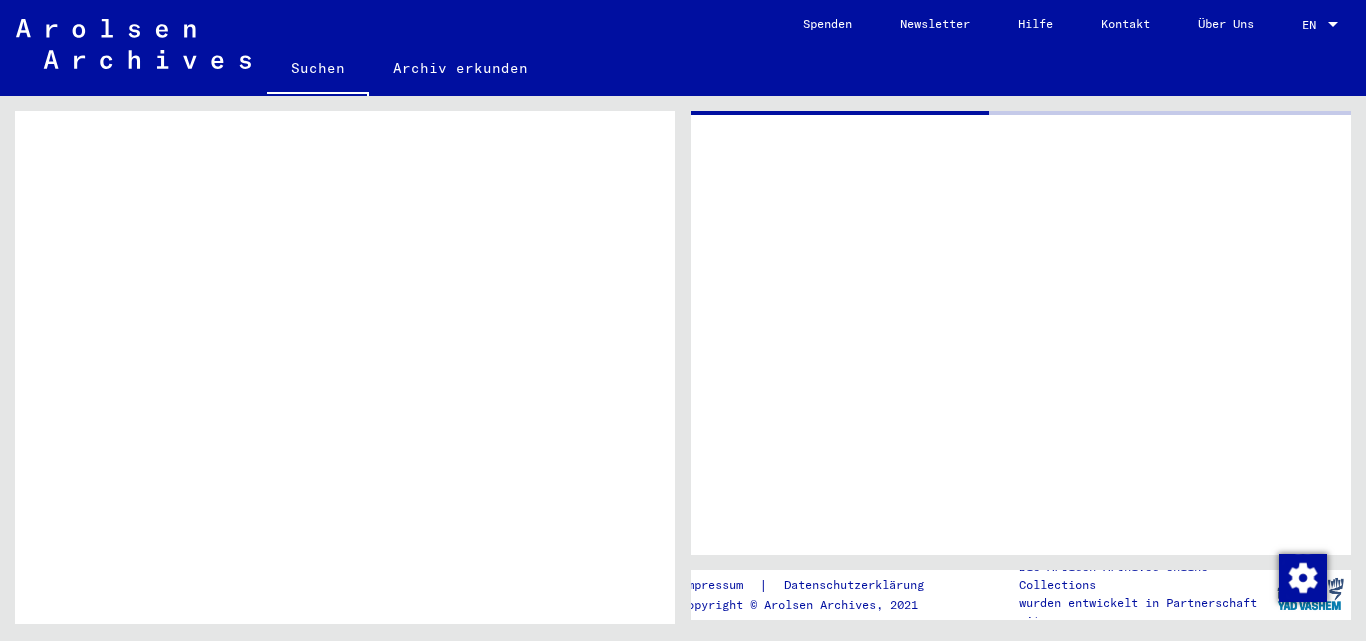 scroll, scrollTop: 0, scrollLeft: 0, axis: both 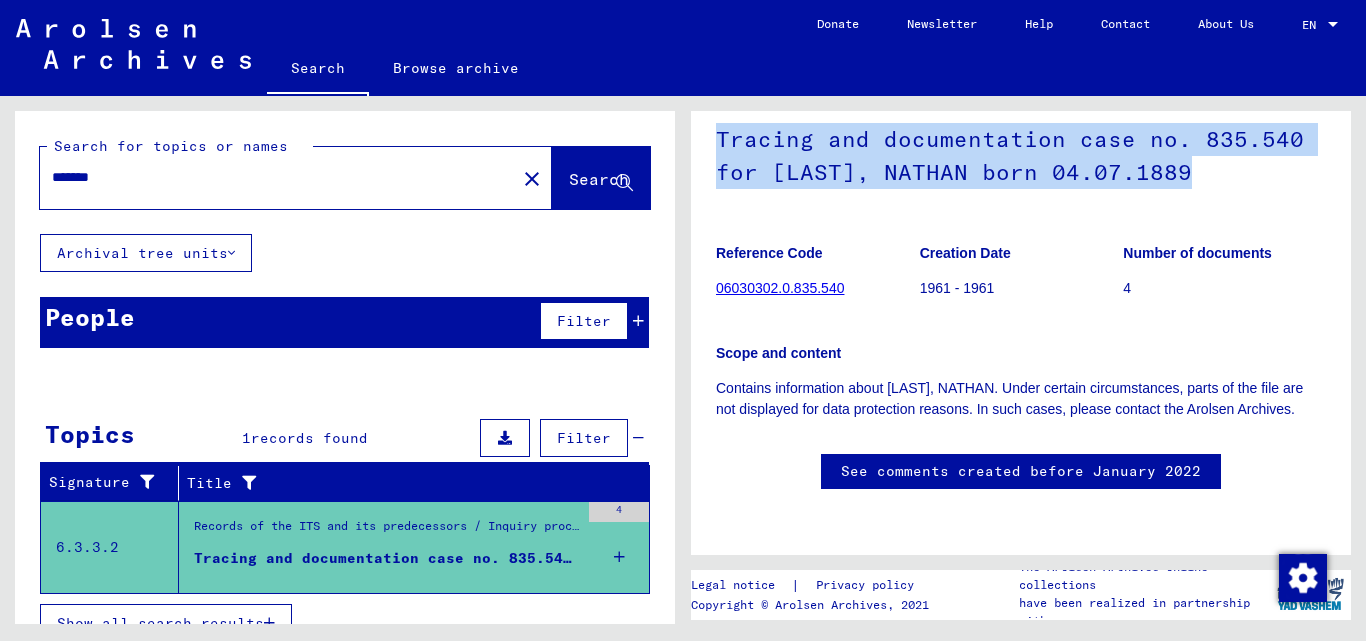 drag, startPoint x: 716, startPoint y: 224, endPoint x: 1091, endPoint y: 356, distance: 397.55377 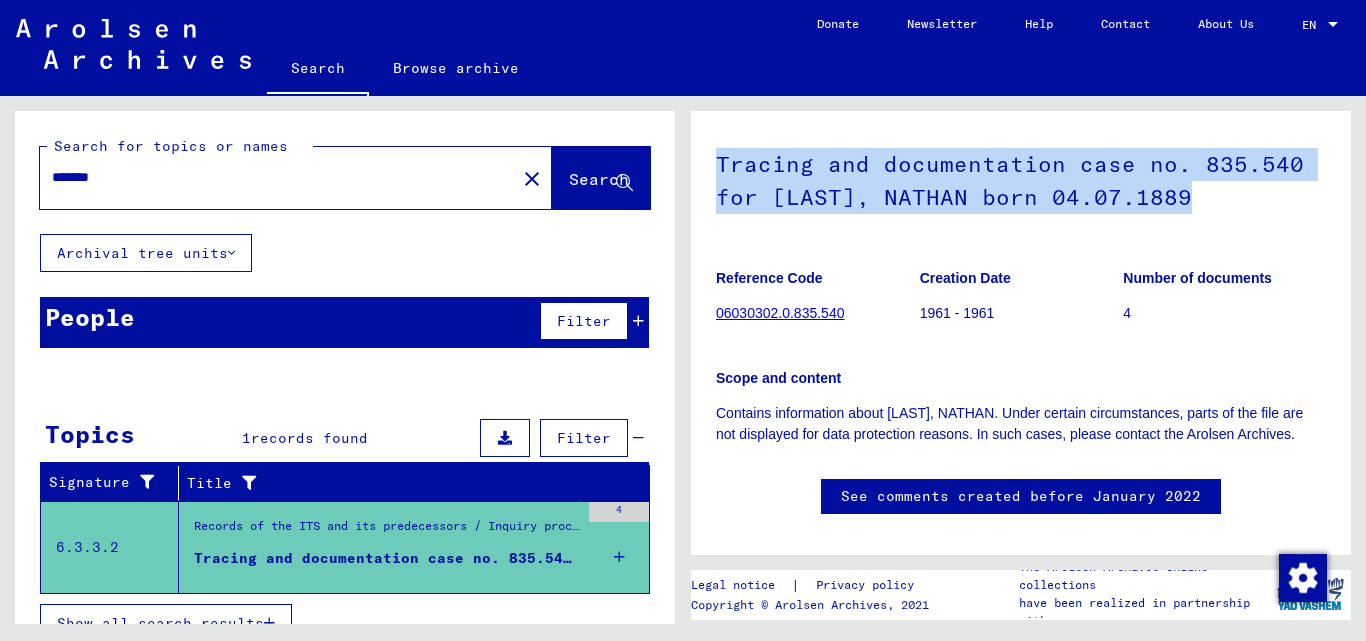 click on "Scope and content Contains information about [LAST], [FIRST]. Under certain circumstances, parts of the file are not displayed for data protection reasons. In such cases, please contact the Arolsen Archives." 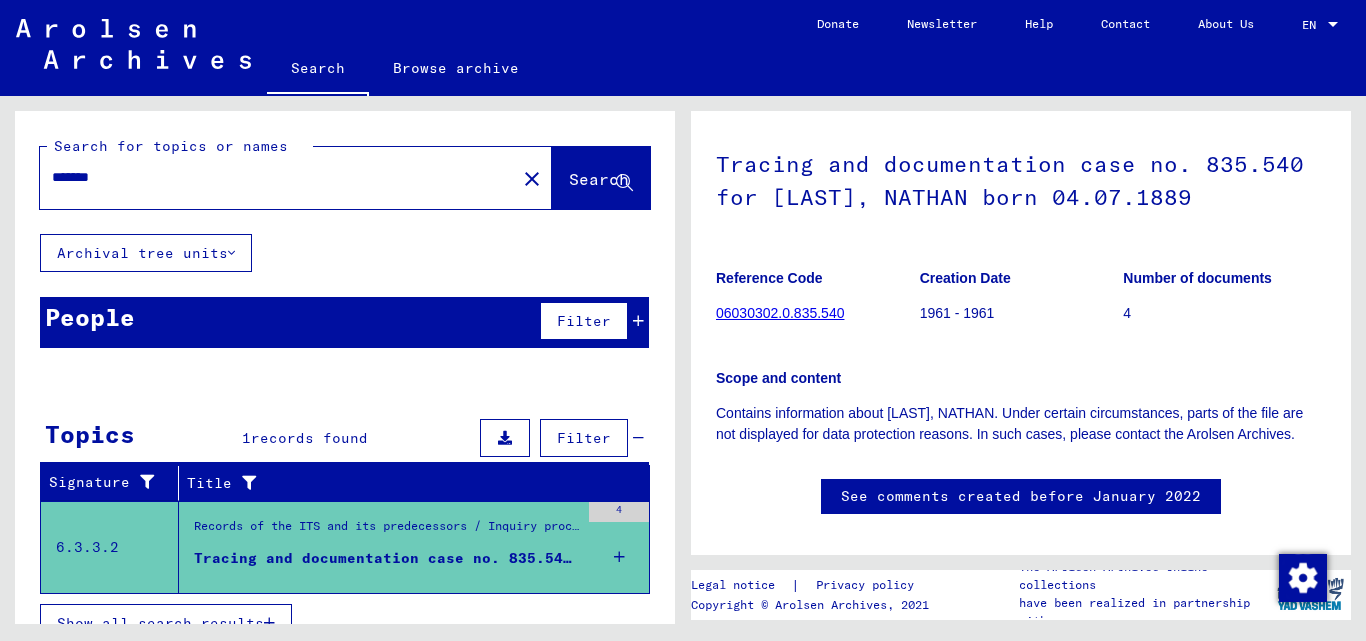 scroll, scrollTop: 0, scrollLeft: 0, axis: both 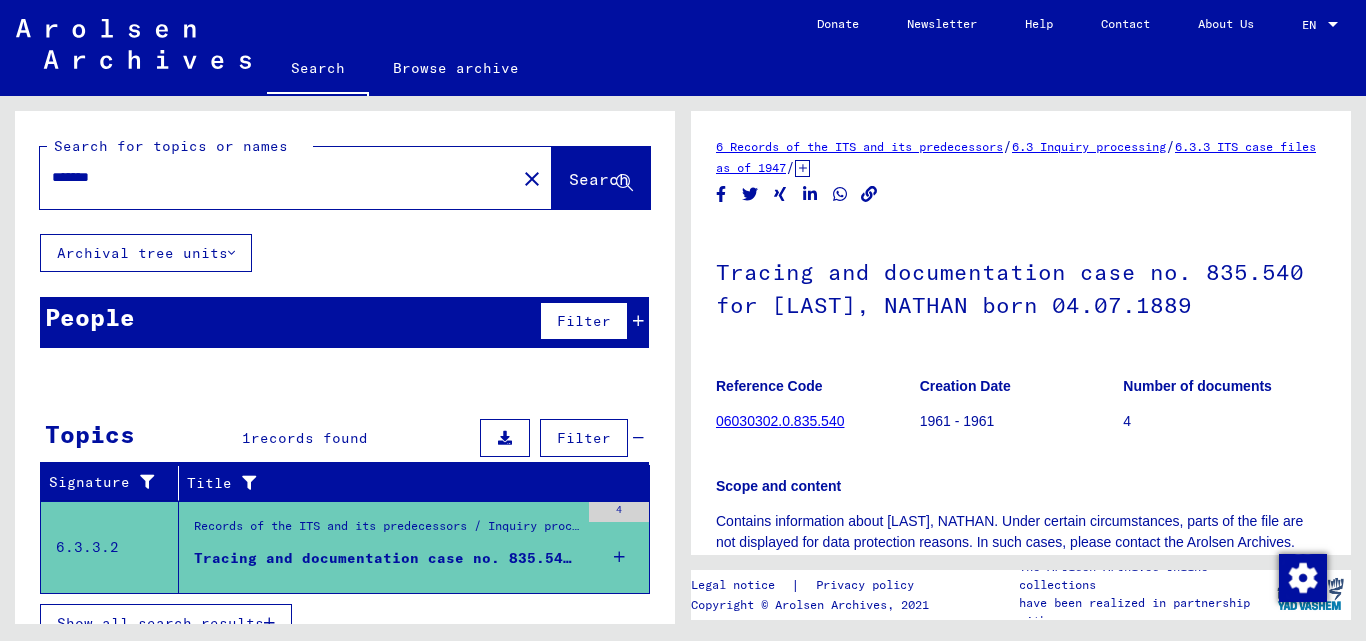 click at bounding box center [638, 321] 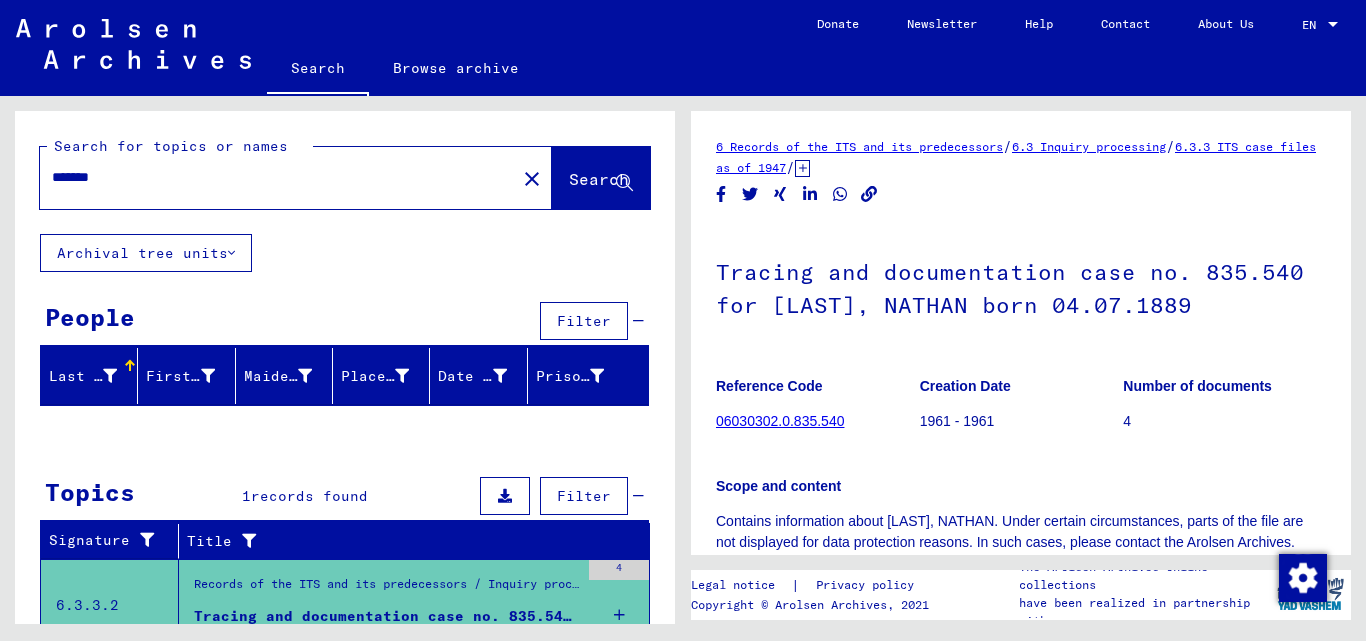 click on "*******" at bounding box center (278, 177) 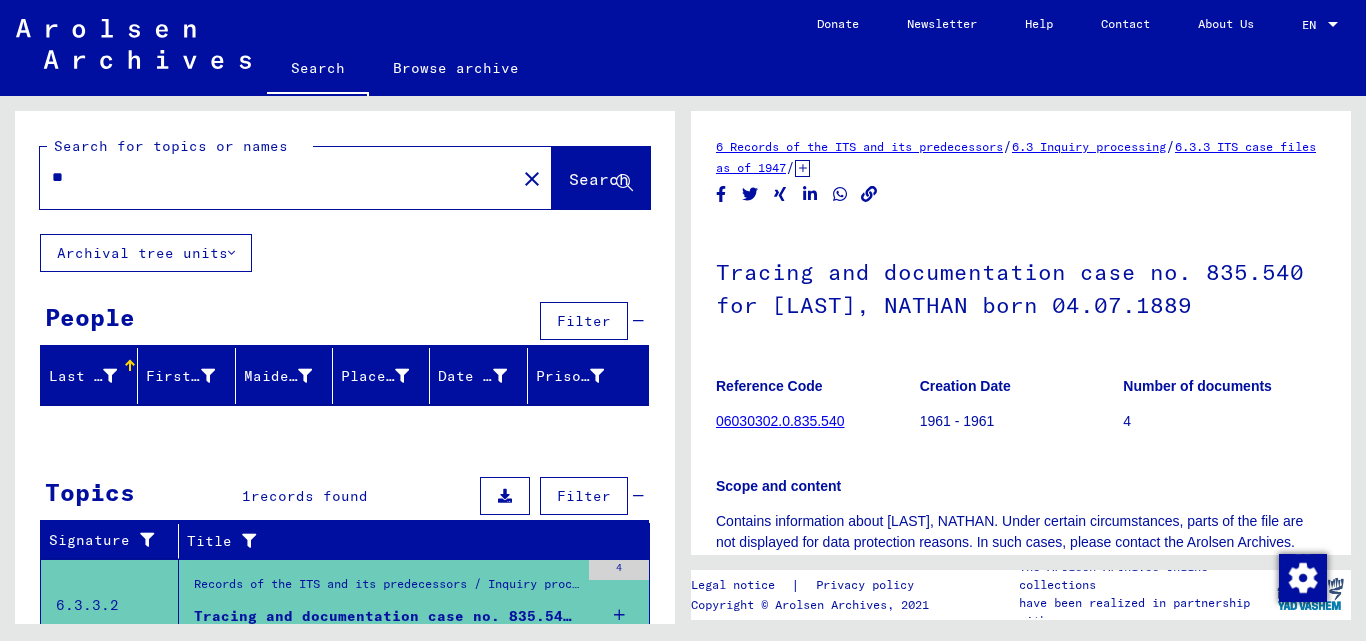 type on "*" 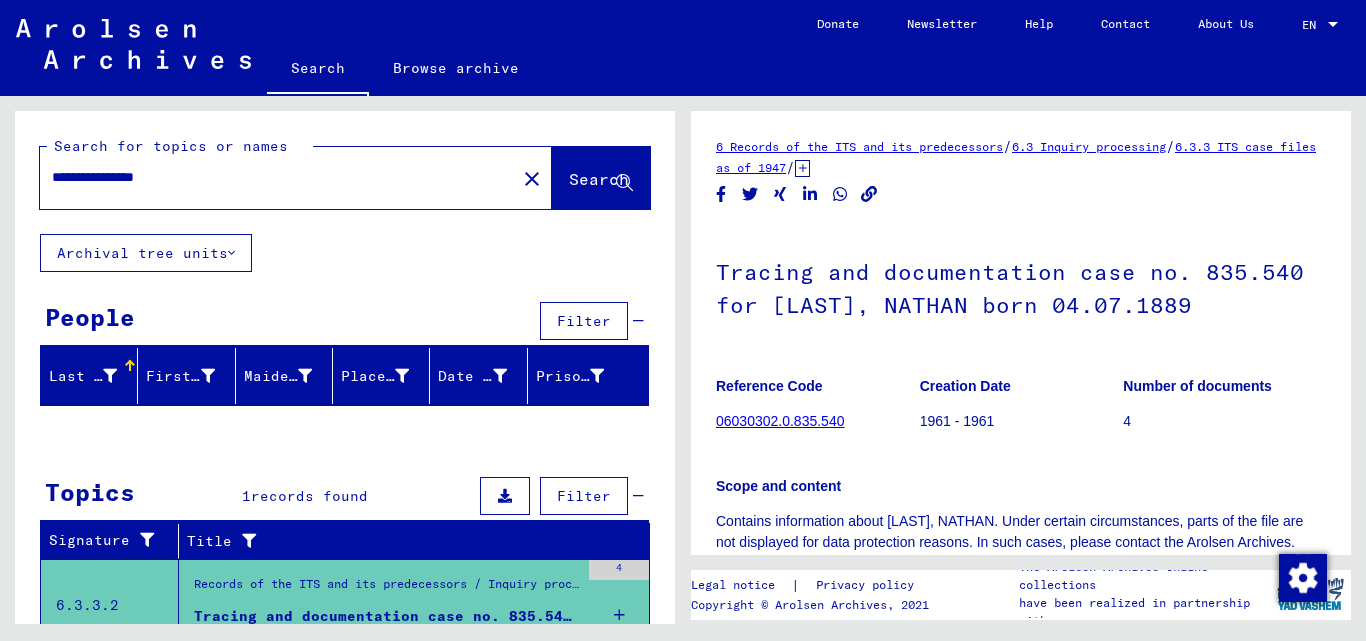 type on "**********" 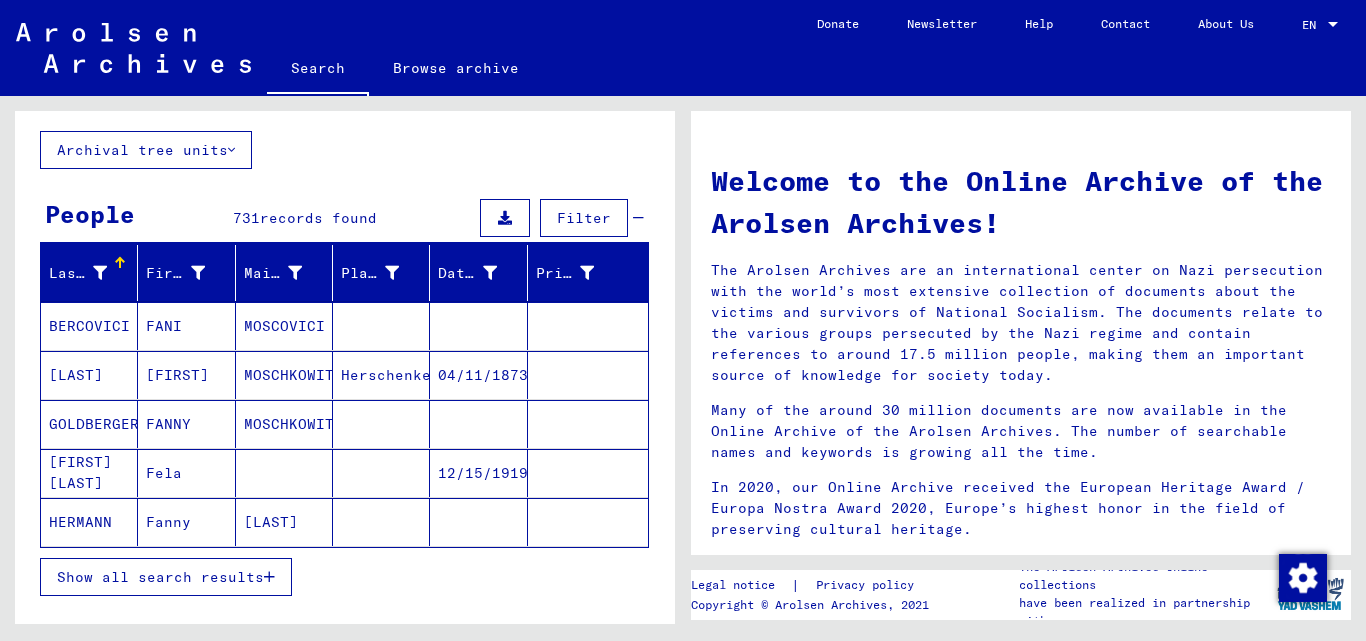 scroll, scrollTop: 146, scrollLeft: 0, axis: vertical 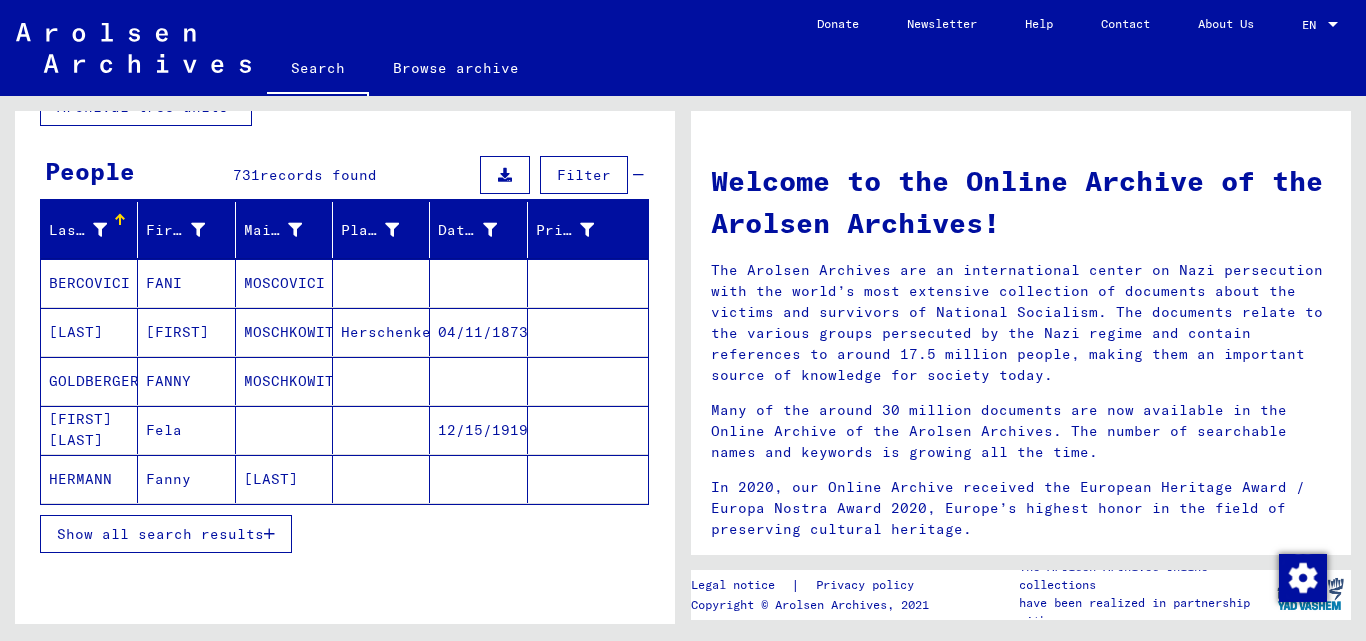 click on "Show all search results" at bounding box center [160, 534] 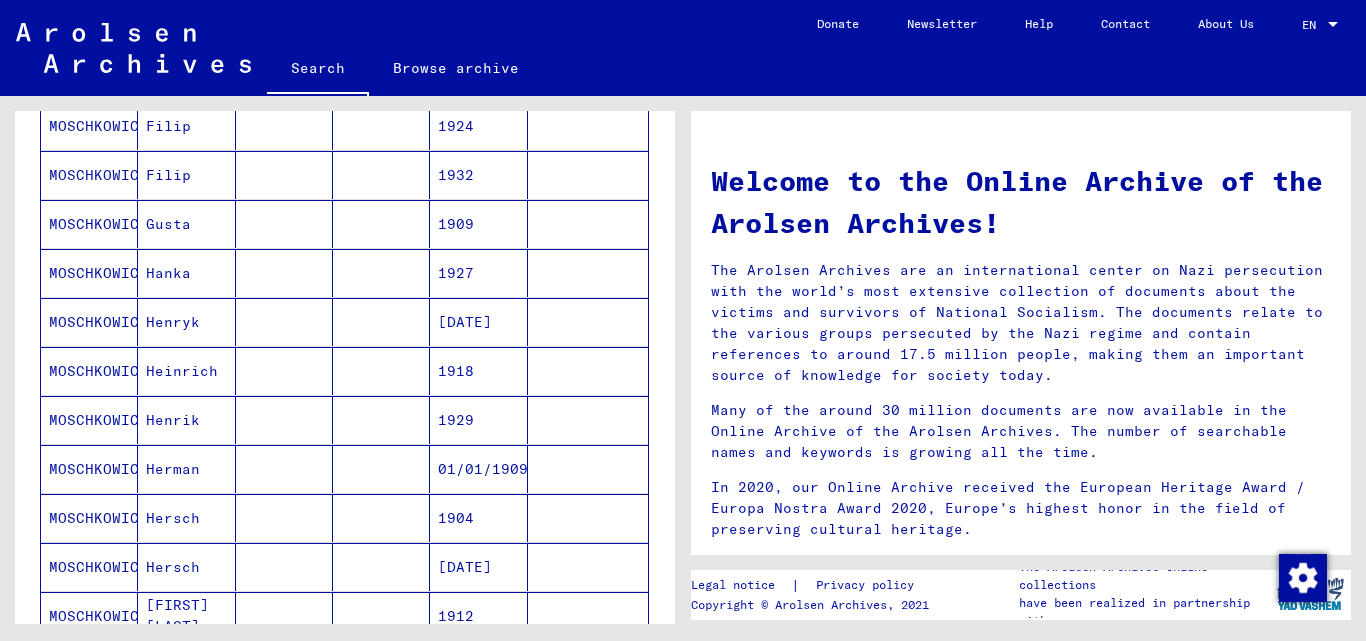 scroll, scrollTop: 1260, scrollLeft: 0, axis: vertical 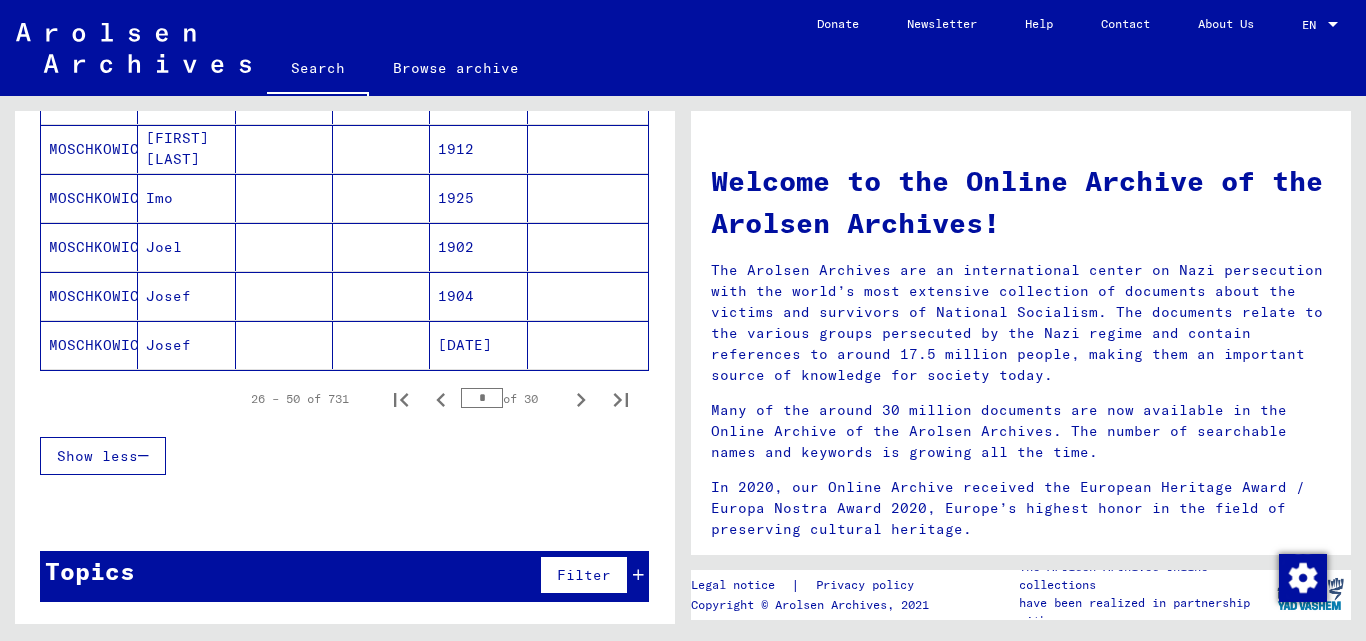 click on "Filter" at bounding box center (589, 575) 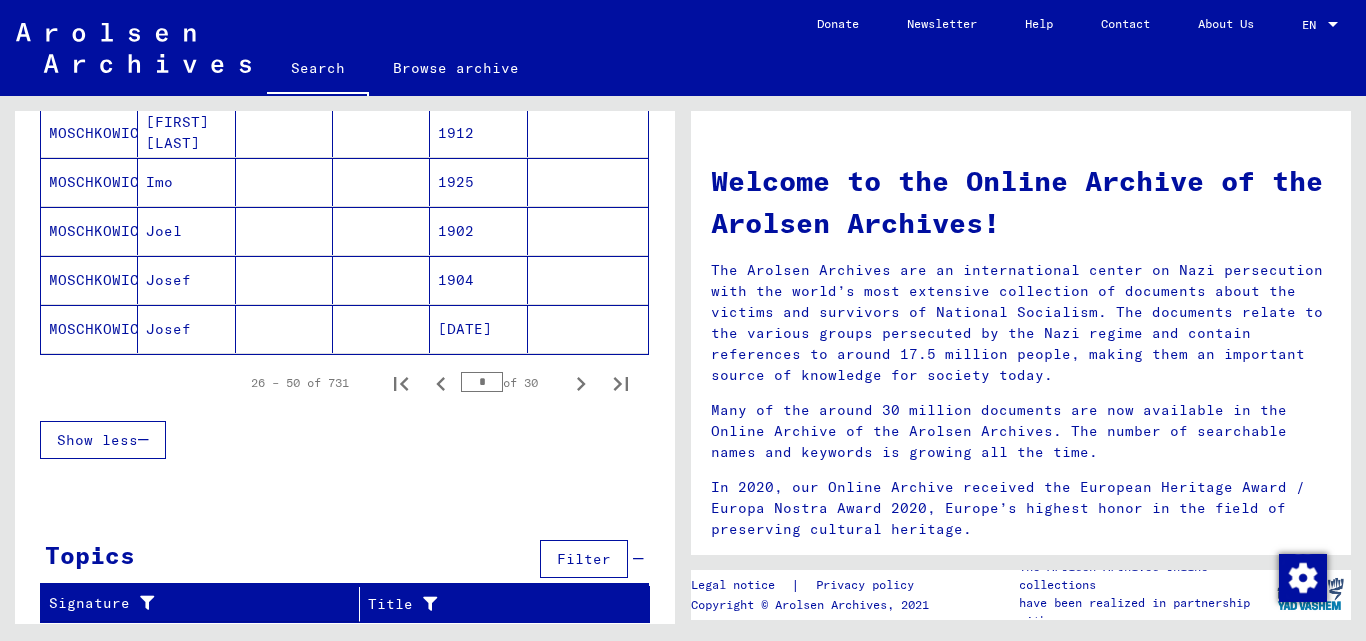 scroll, scrollTop: 1260, scrollLeft: 0, axis: vertical 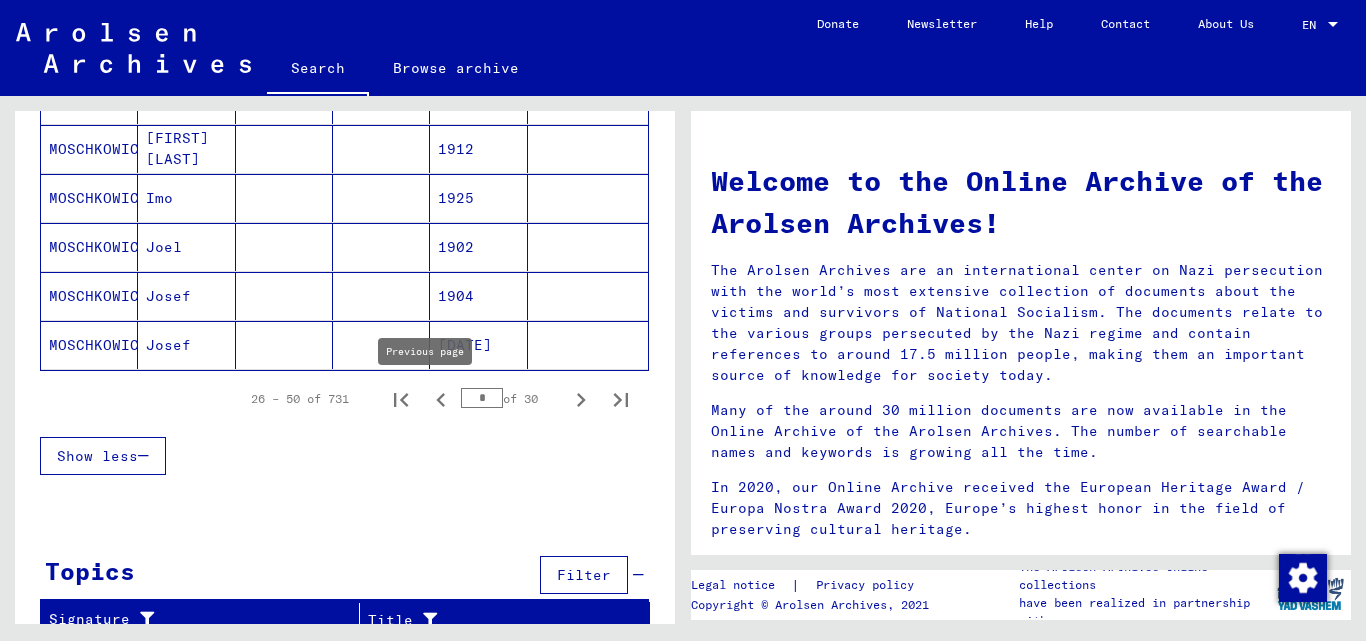 click 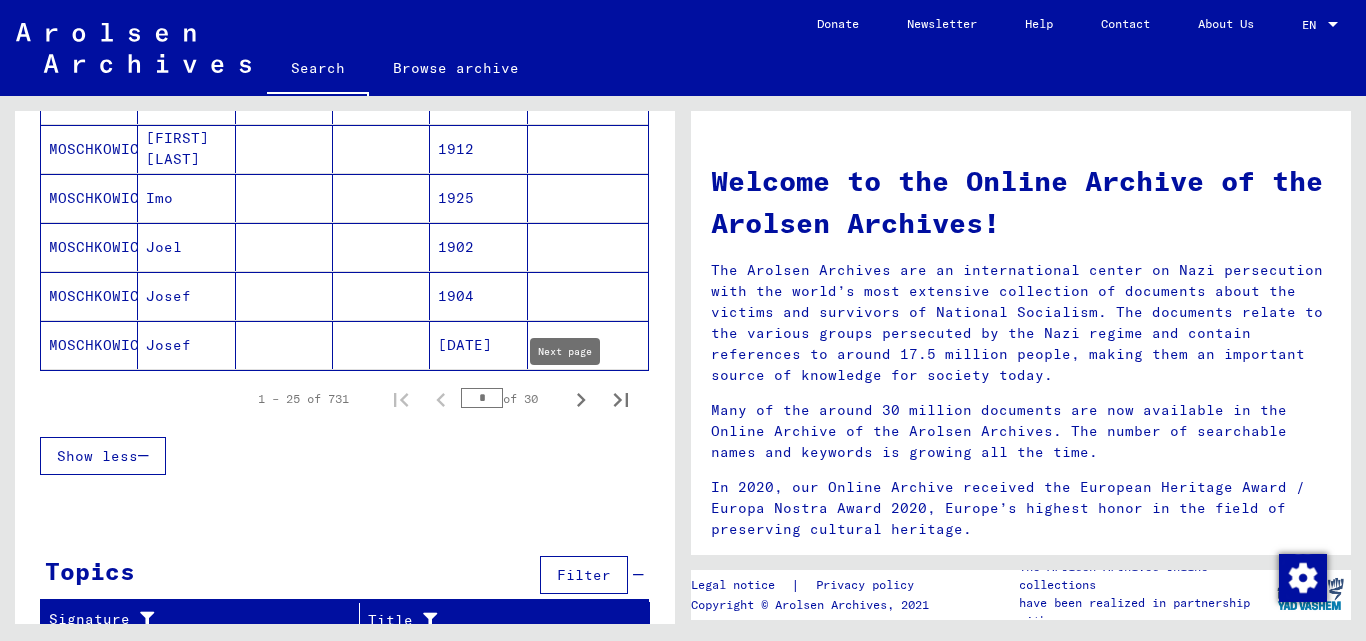 click 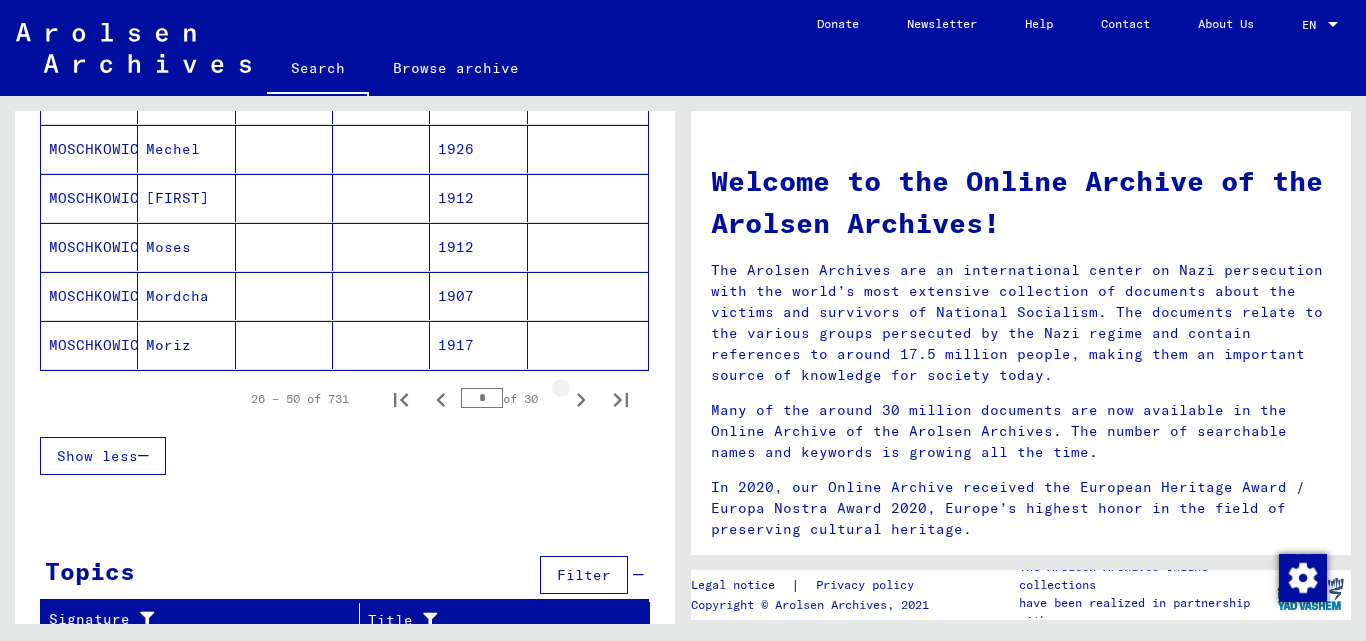 click 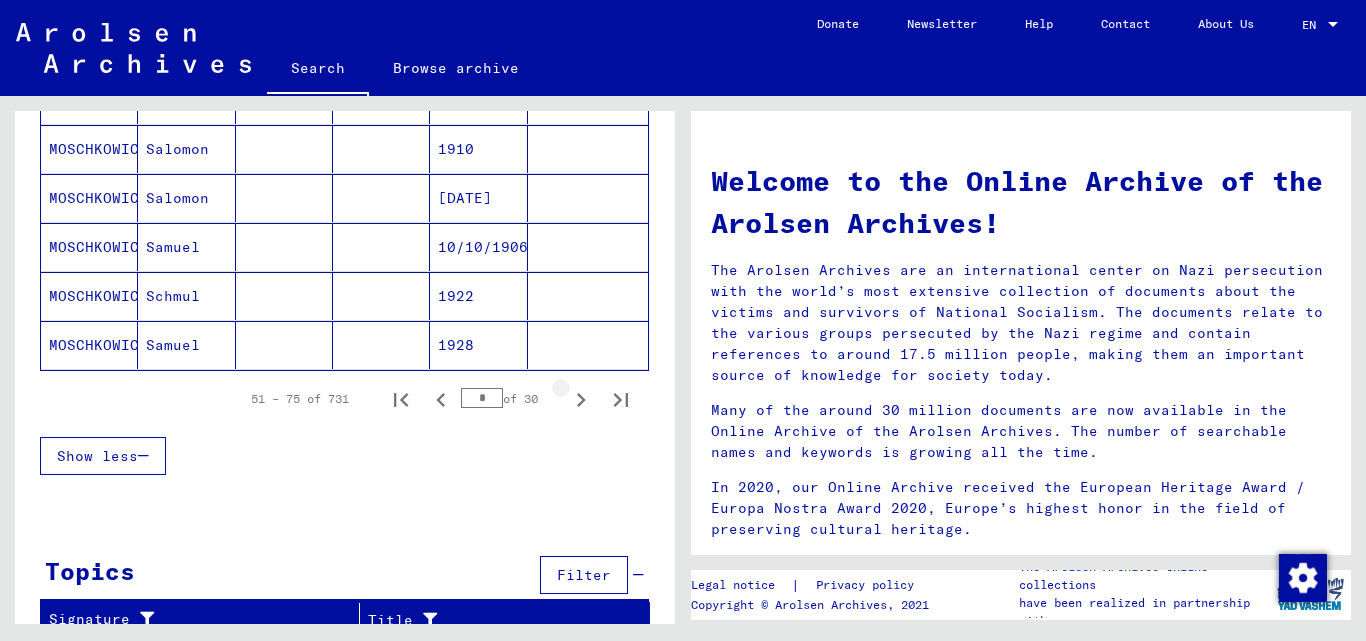 click 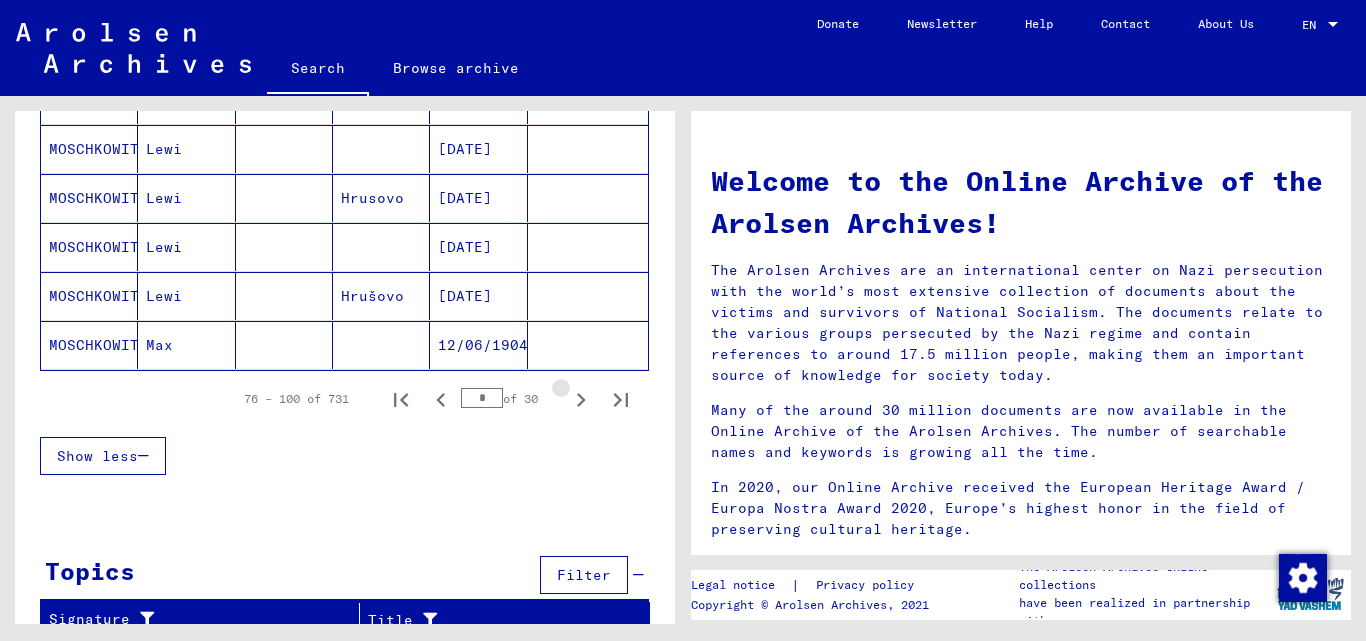 click 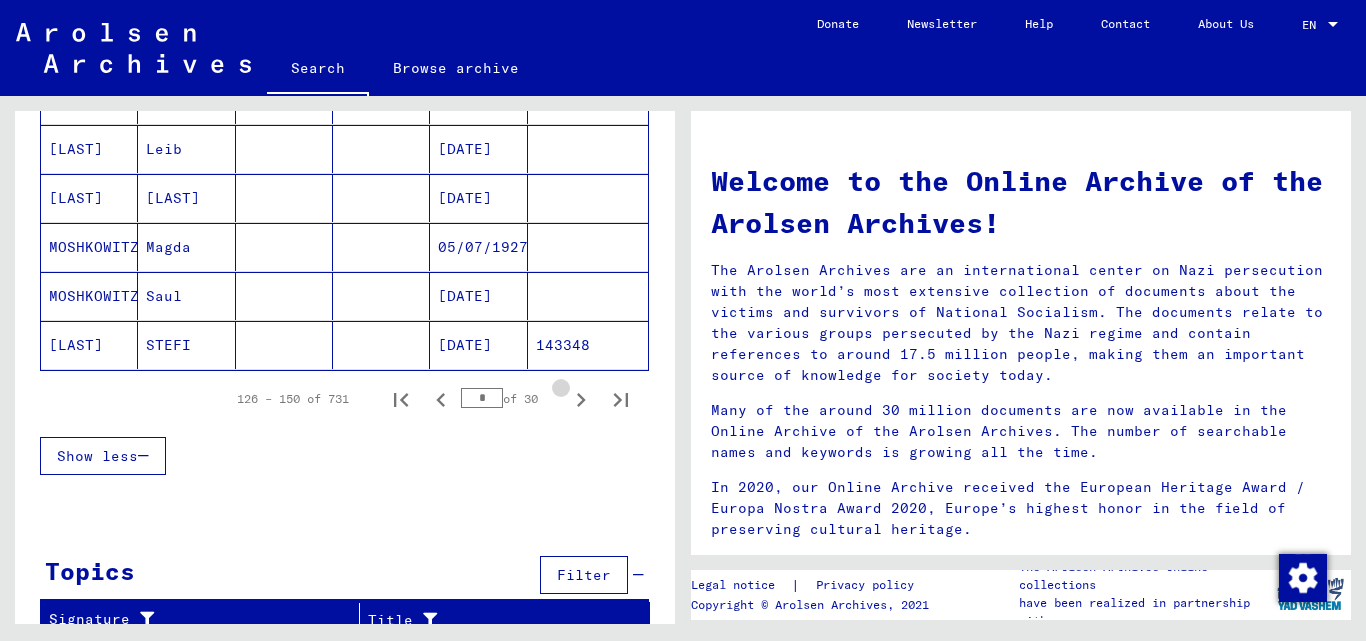 click 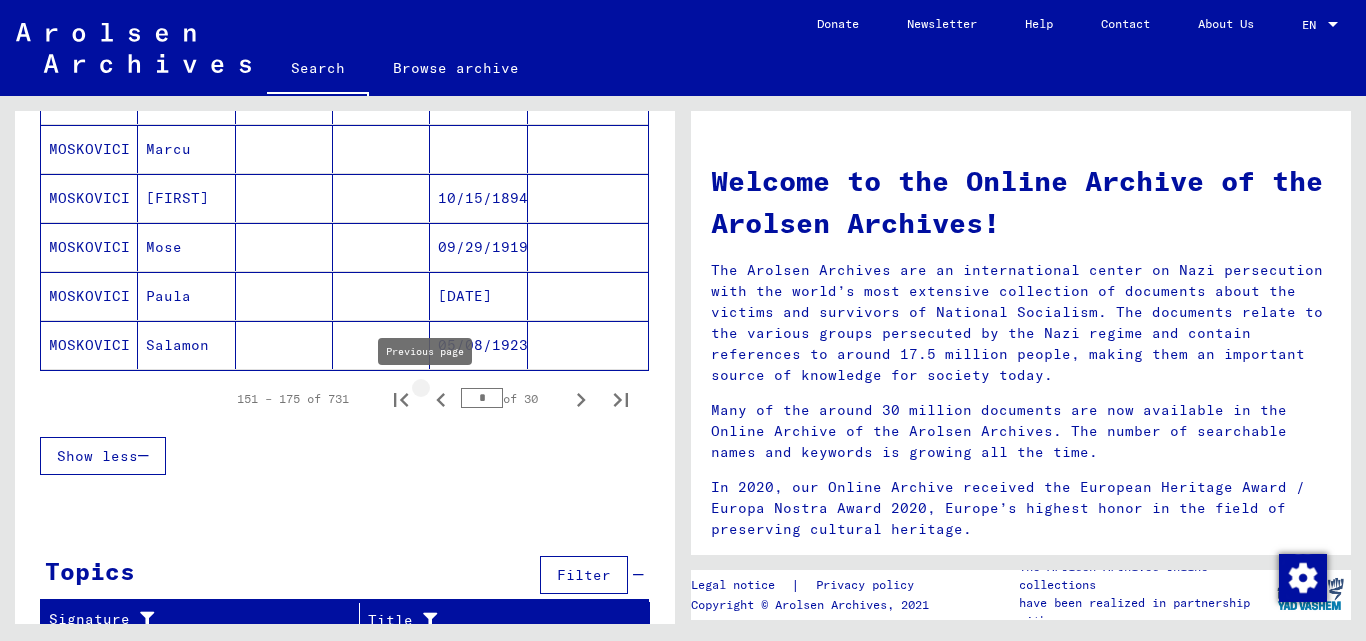 click 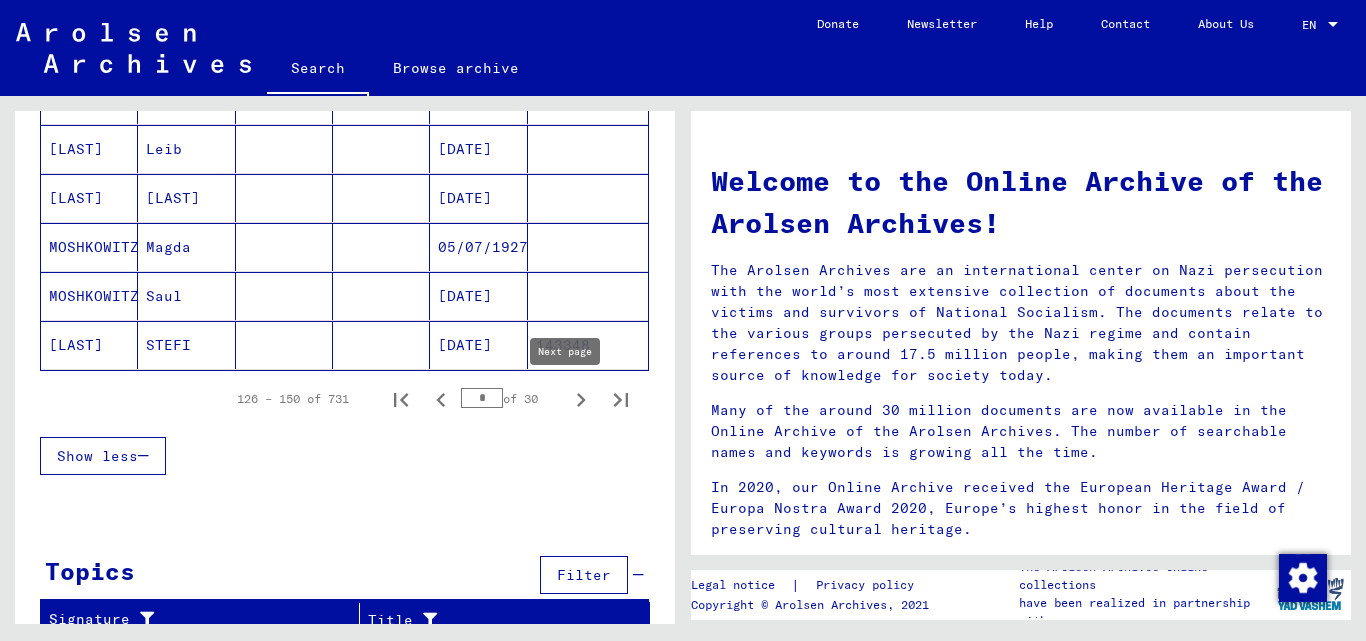 click 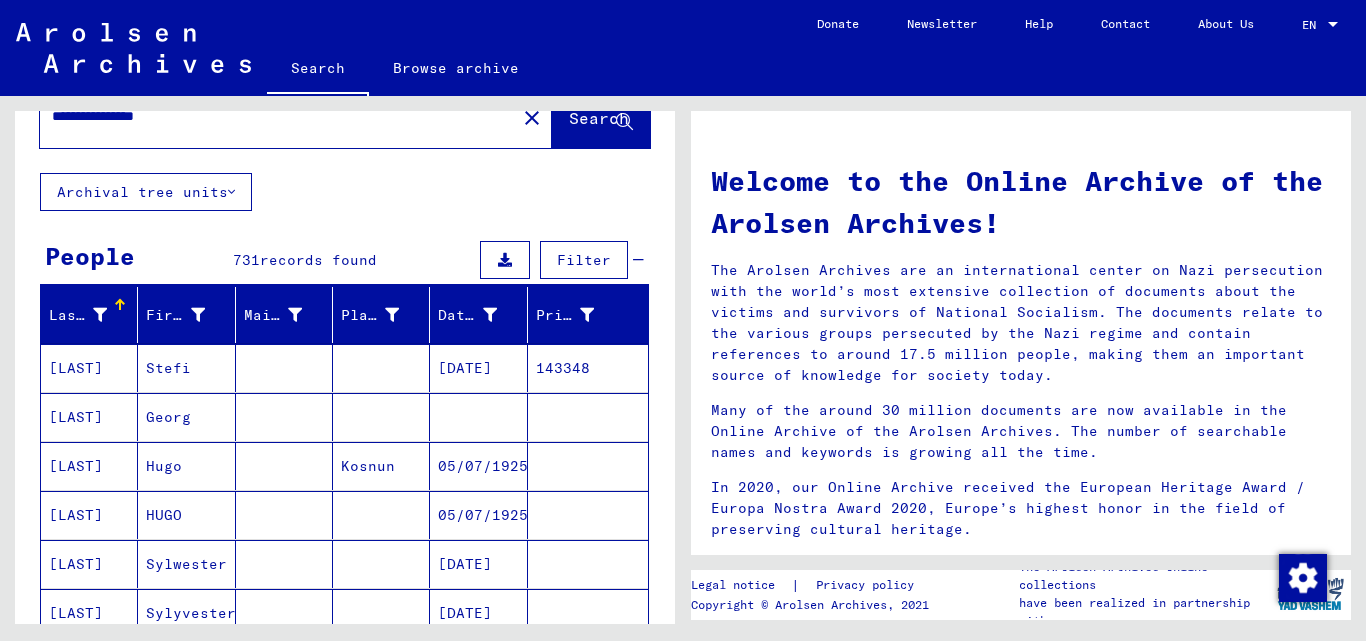 scroll, scrollTop: 76, scrollLeft: 0, axis: vertical 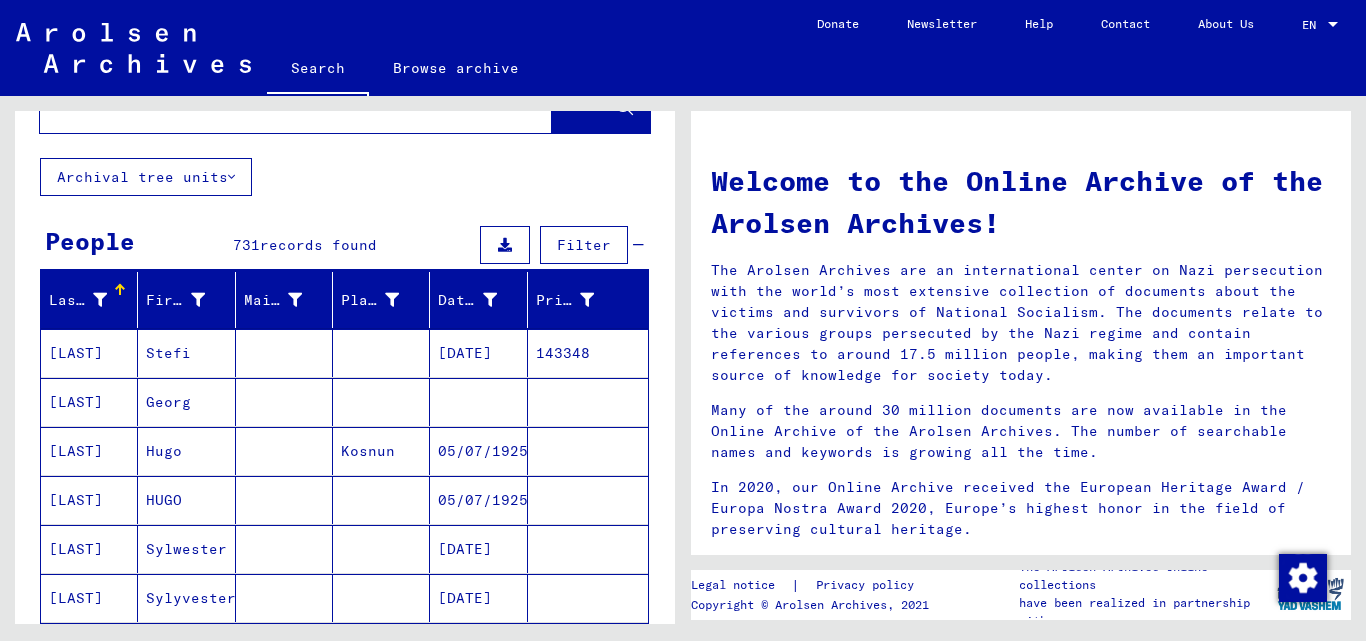 click at bounding box center (284, 500) 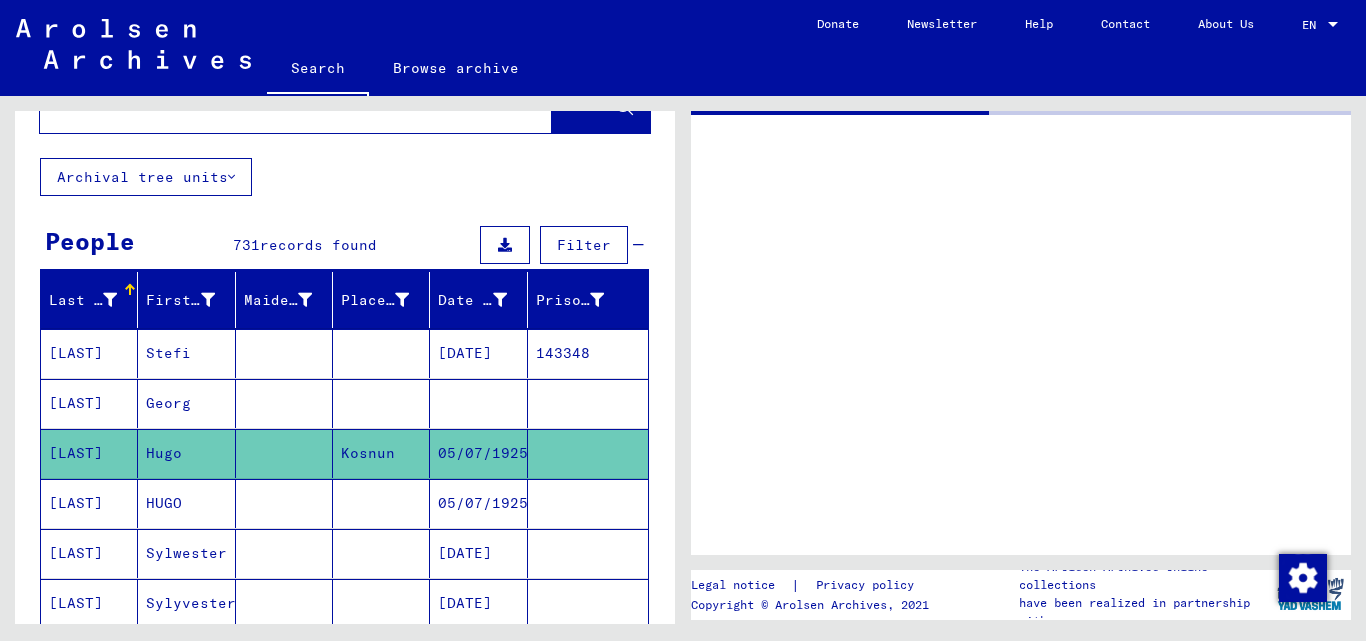 click at bounding box center [284, 453] 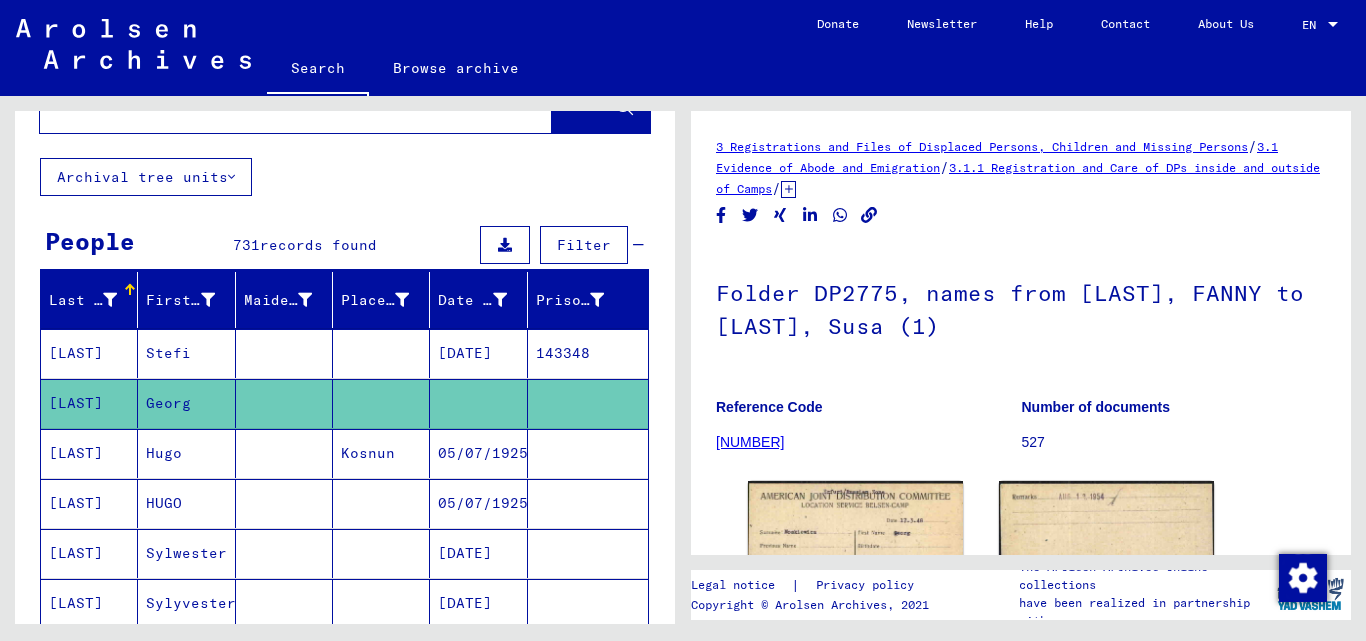 scroll, scrollTop: 253, scrollLeft: 0, axis: vertical 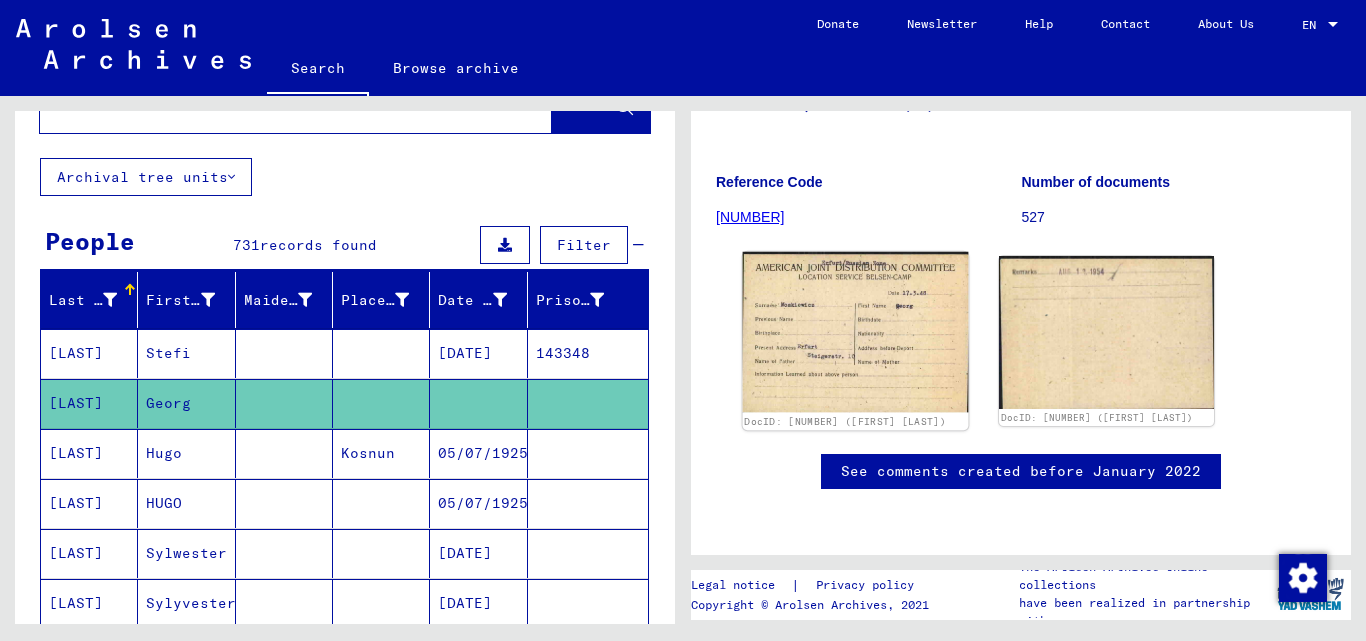 click 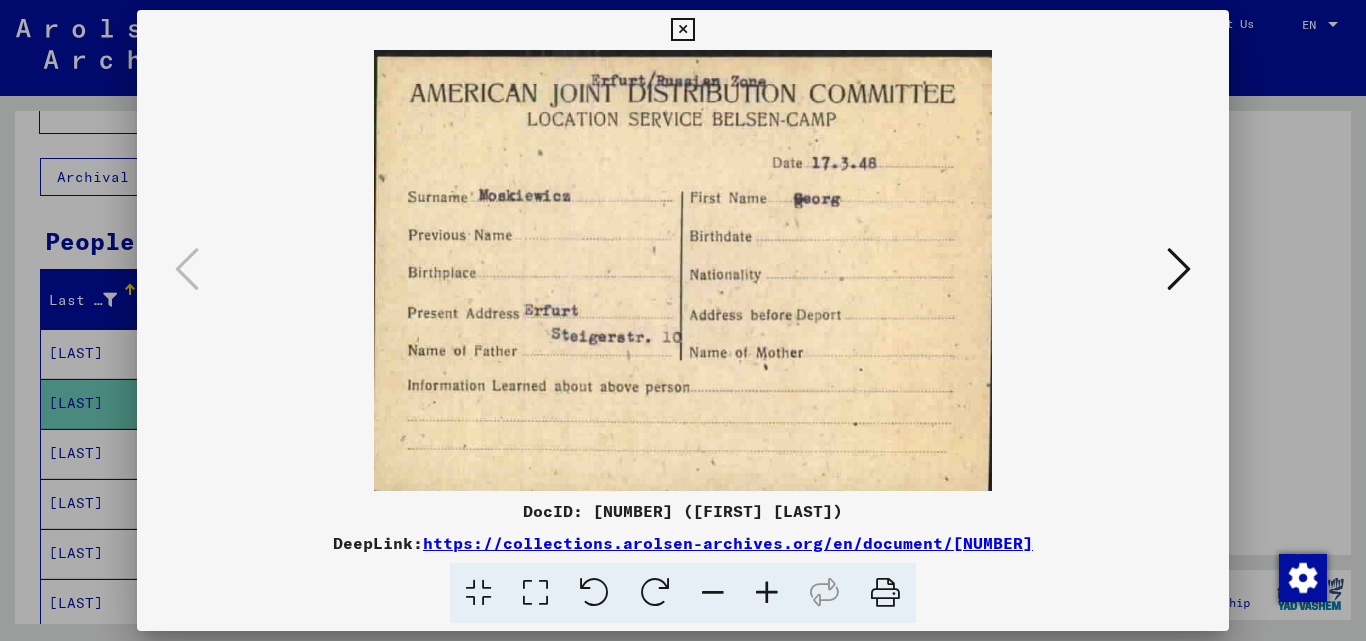 click at bounding box center (1179, 269) 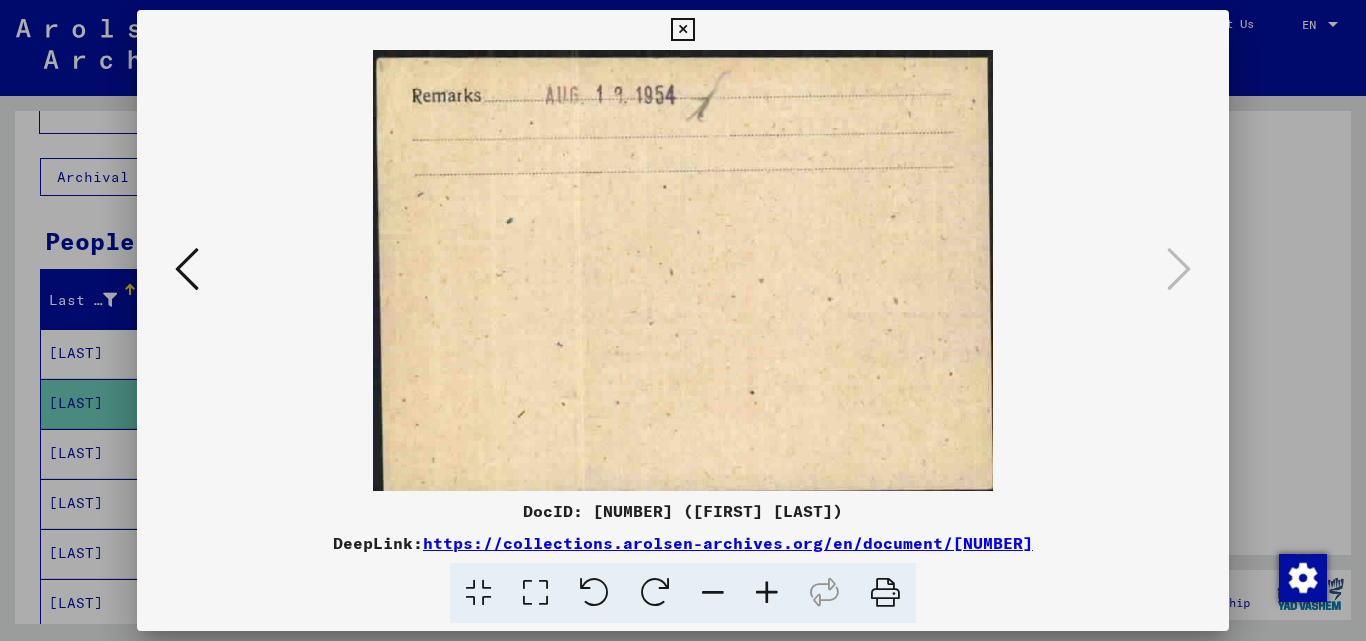 click at bounding box center (187, 269) 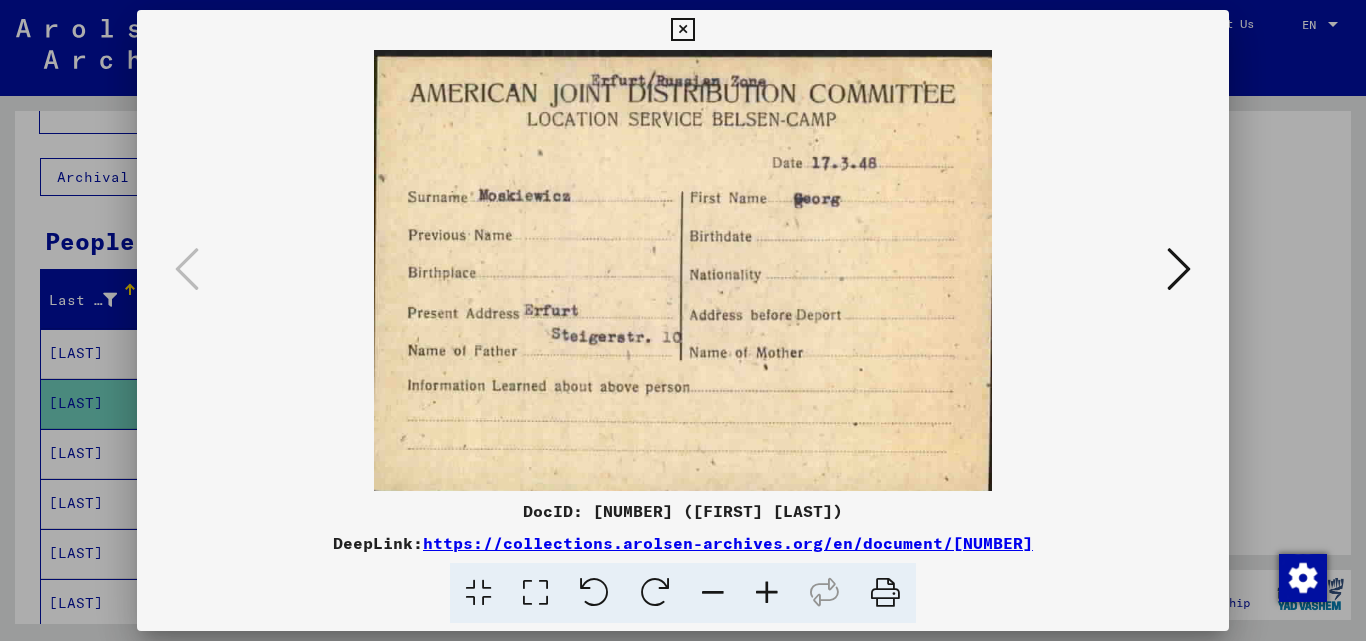 click at bounding box center [682, 30] 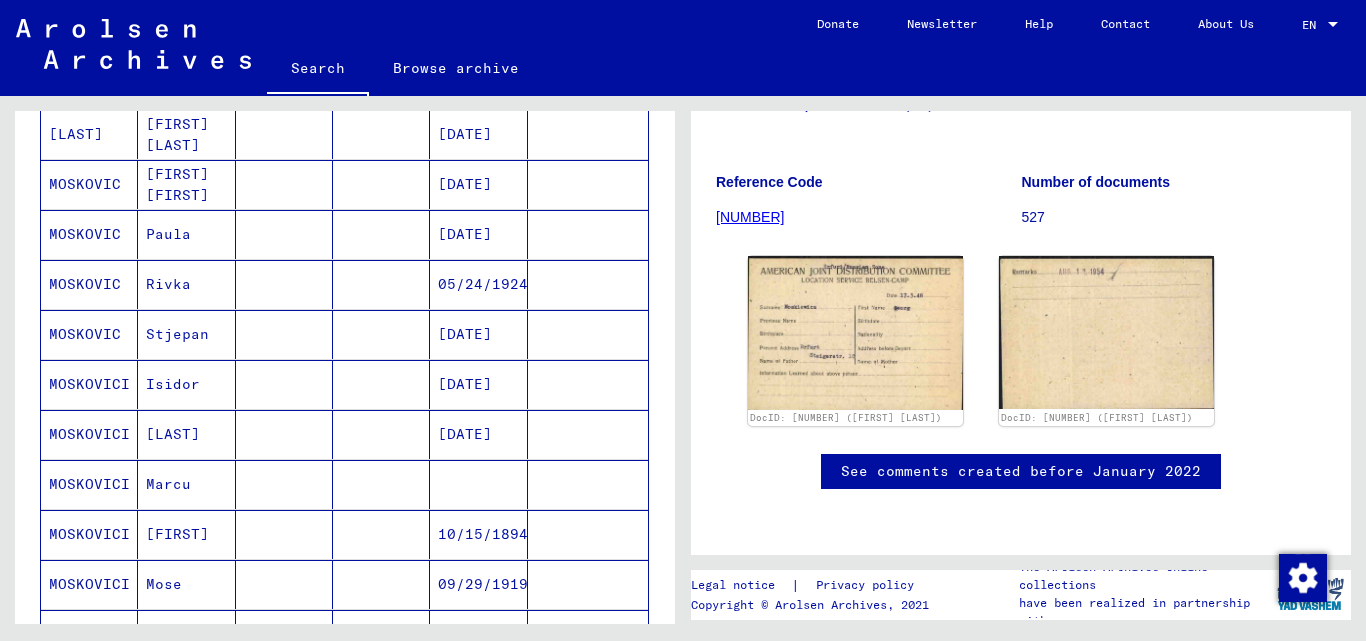 scroll, scrollTop: 193, scrollLeft: 0, axis: vertical 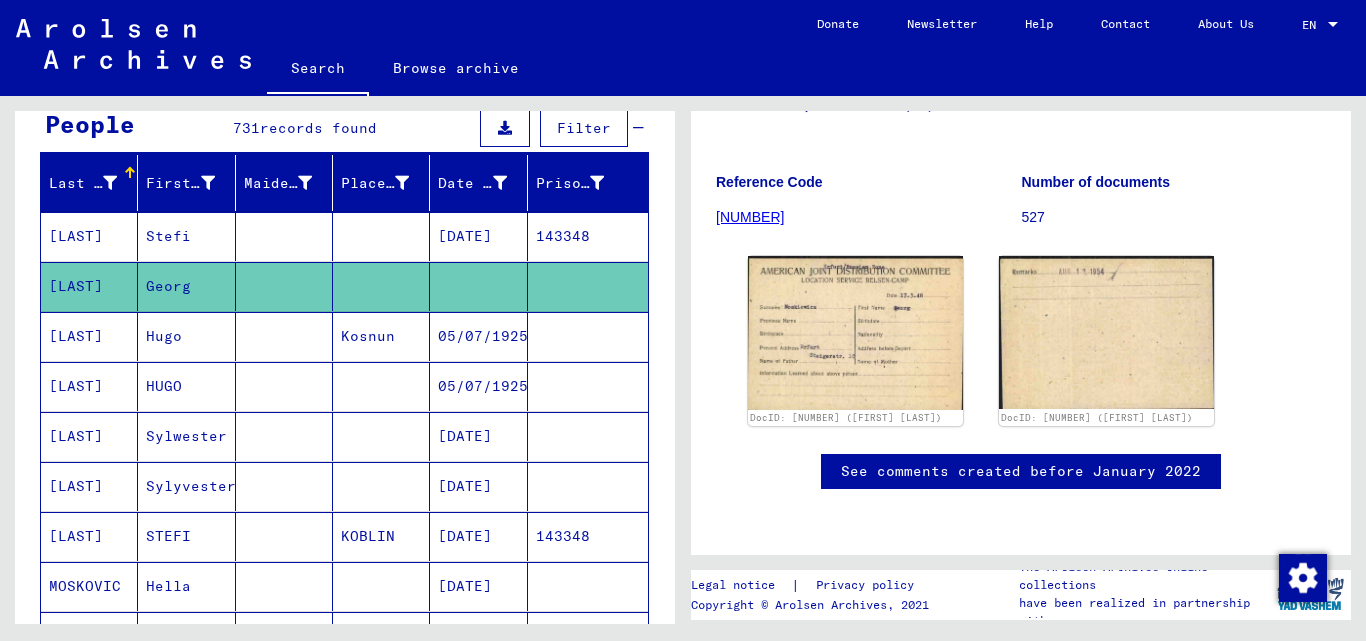 click at bounding box center [284, 436] 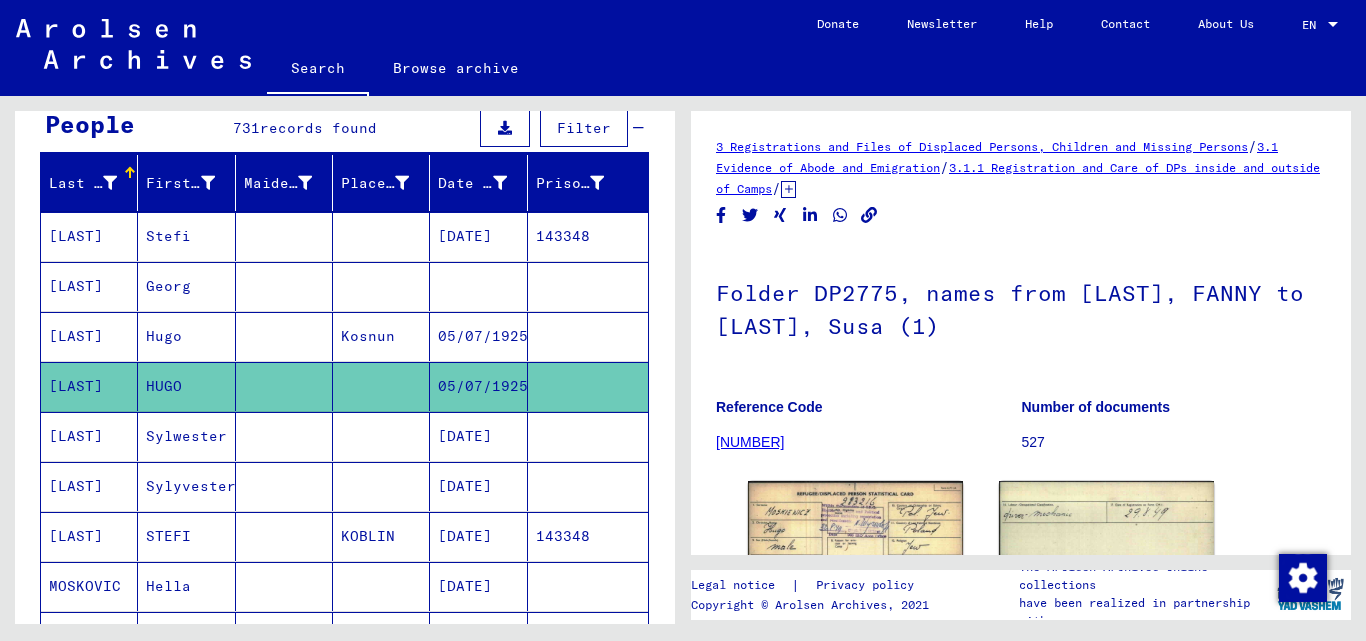 scroll, scrollTop: 0, scrollLeft: 0, axis: both 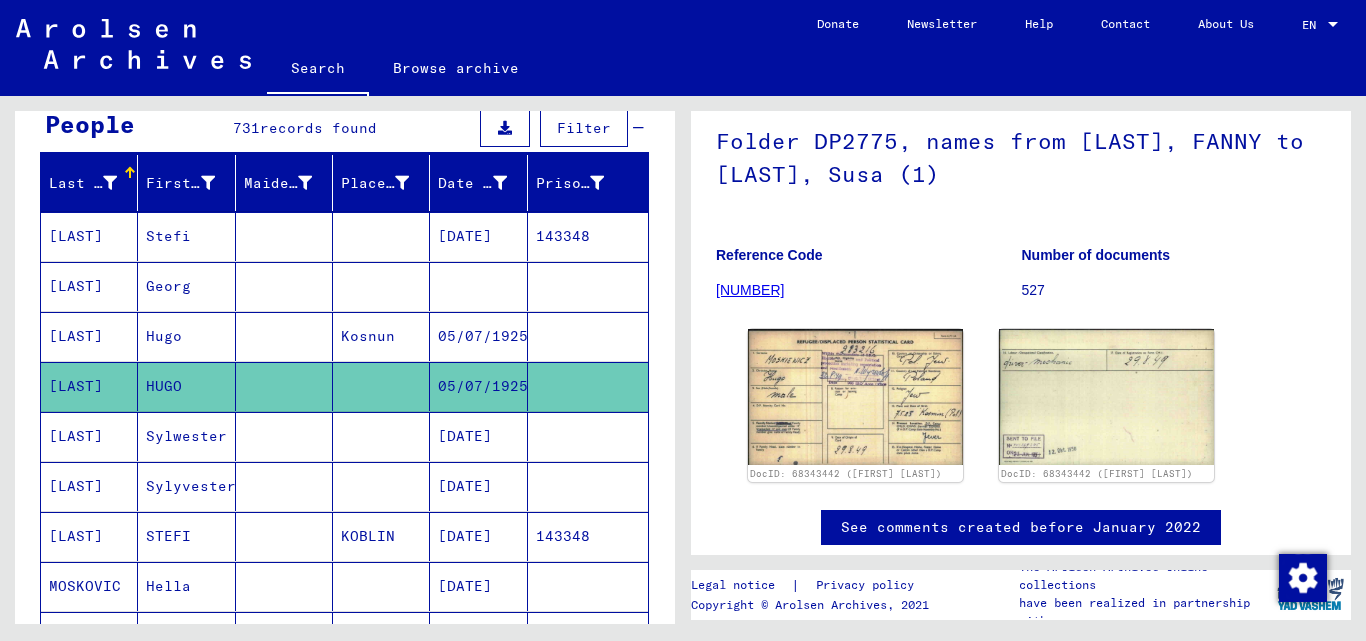 click on "05/07/1925" at bounding box center [478, 386] 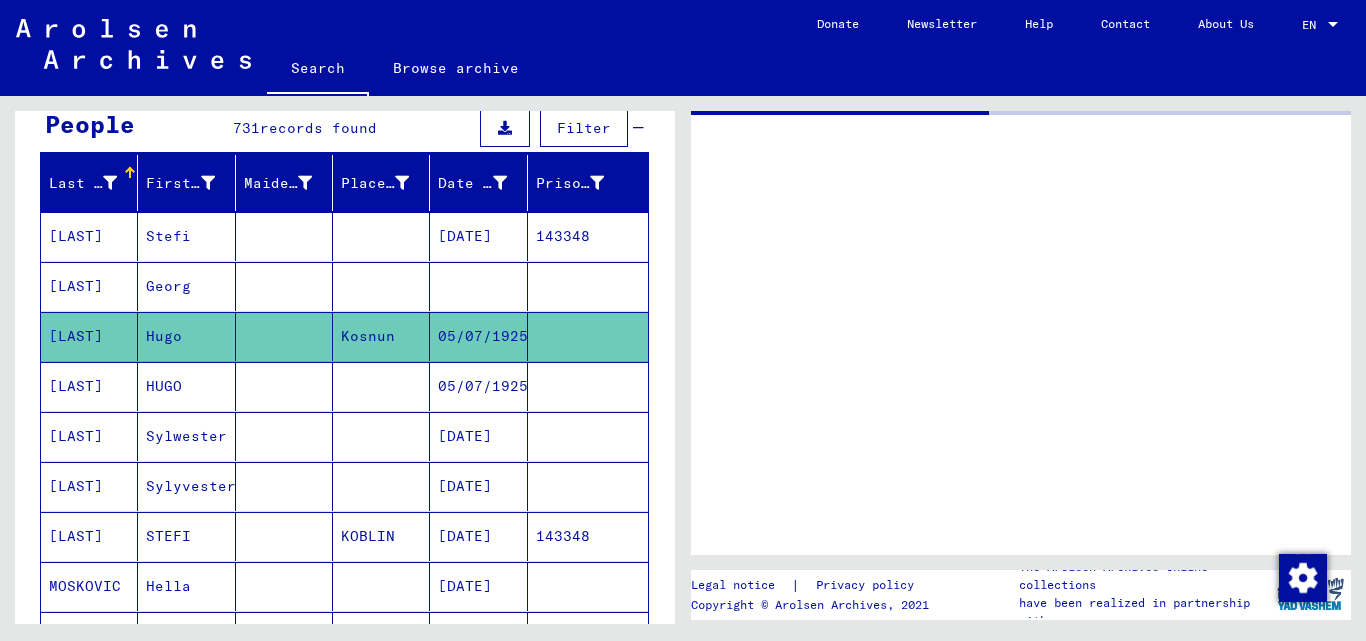 scroll, scrollTop: 0, scrollLeft: 0, axis: both 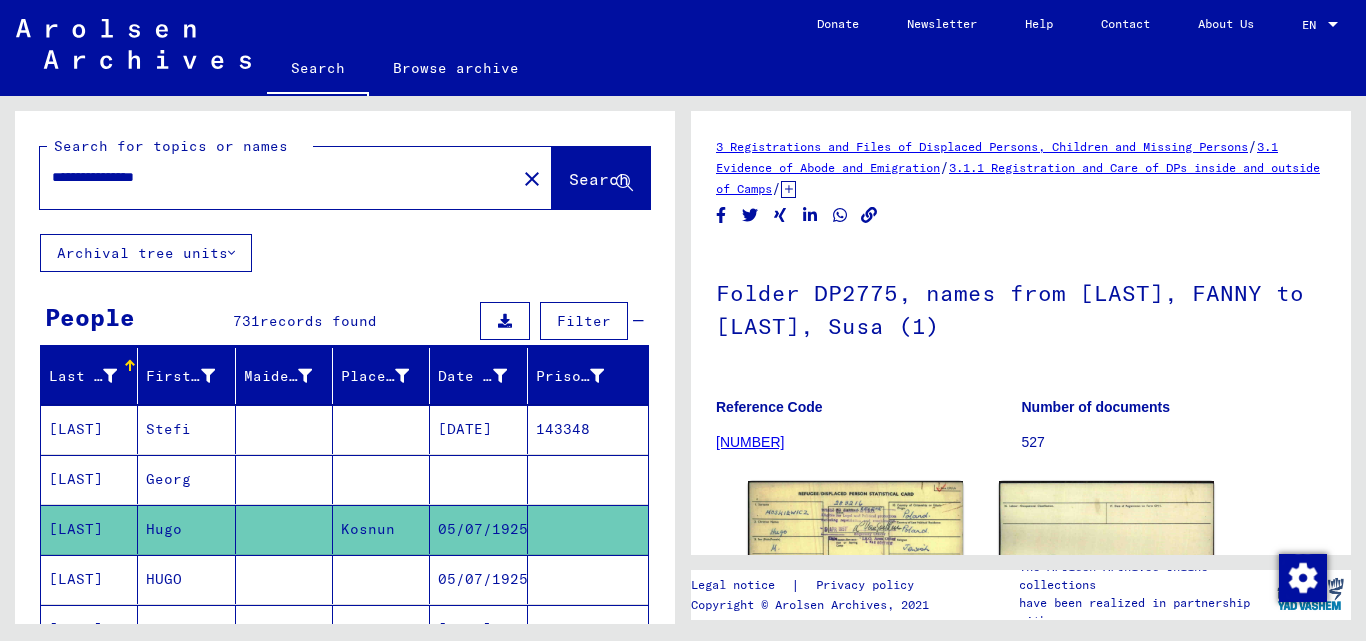 click on "**********" at bounding box center [278, 177] 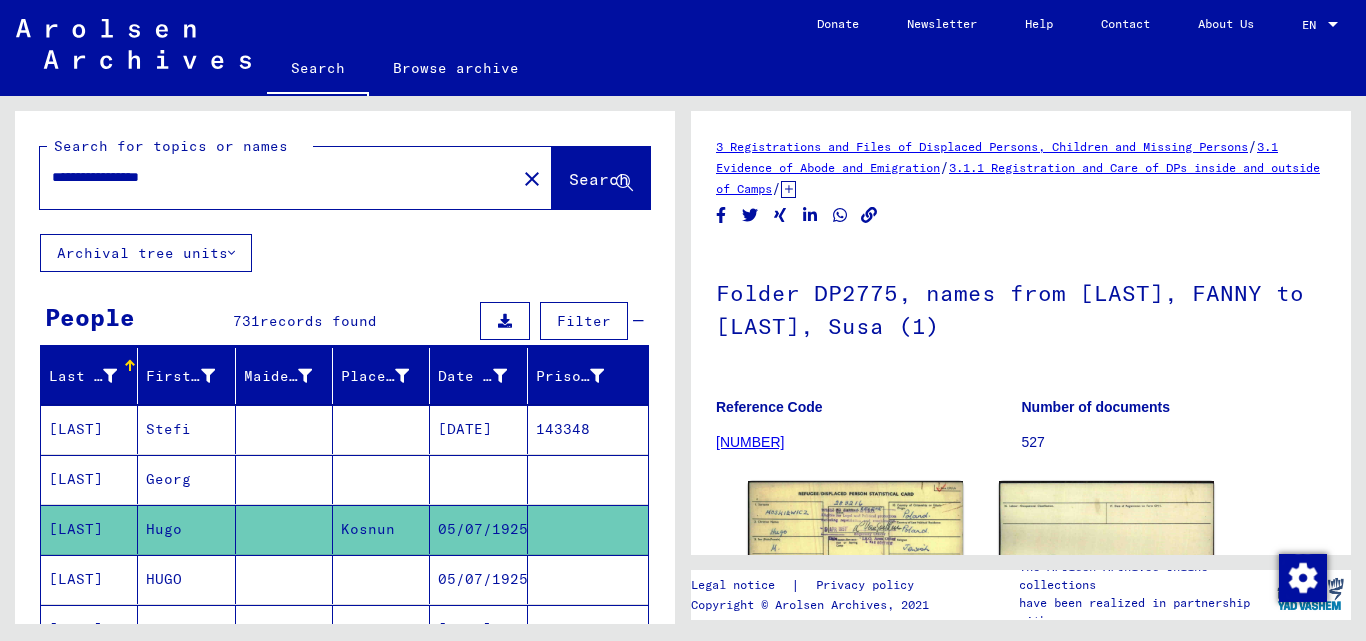 type on "**********" 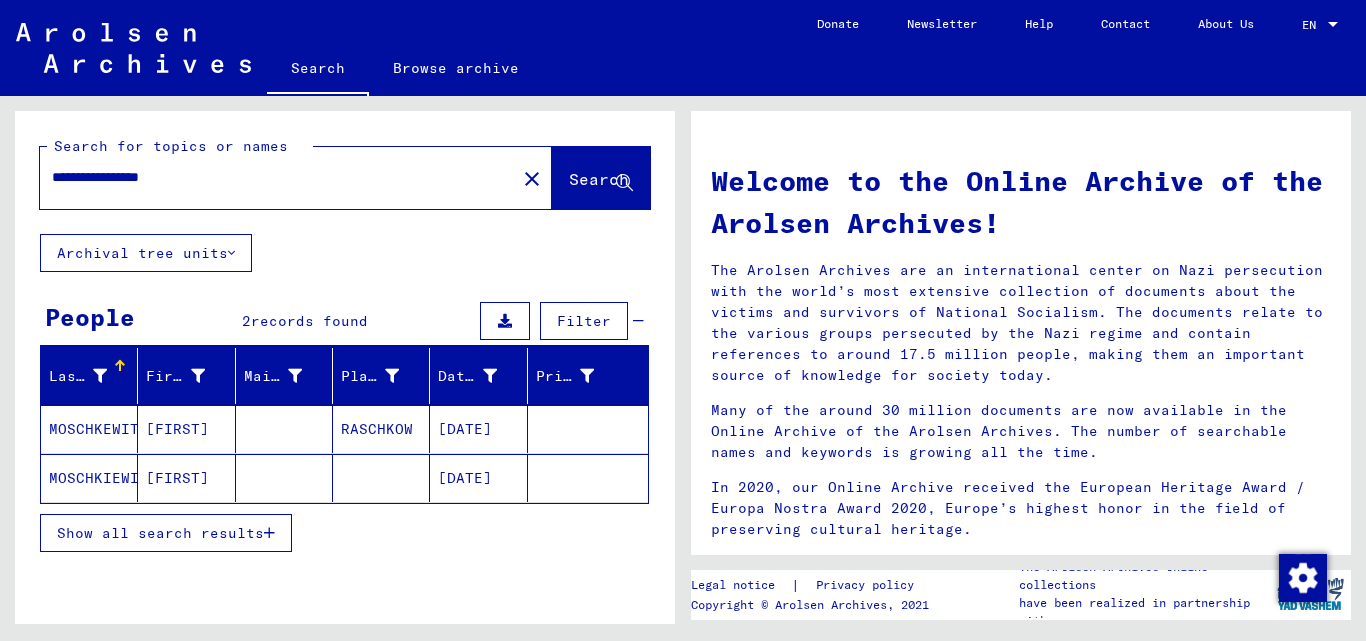 click on "RASCHKOW" at bounding box center [381, 478] 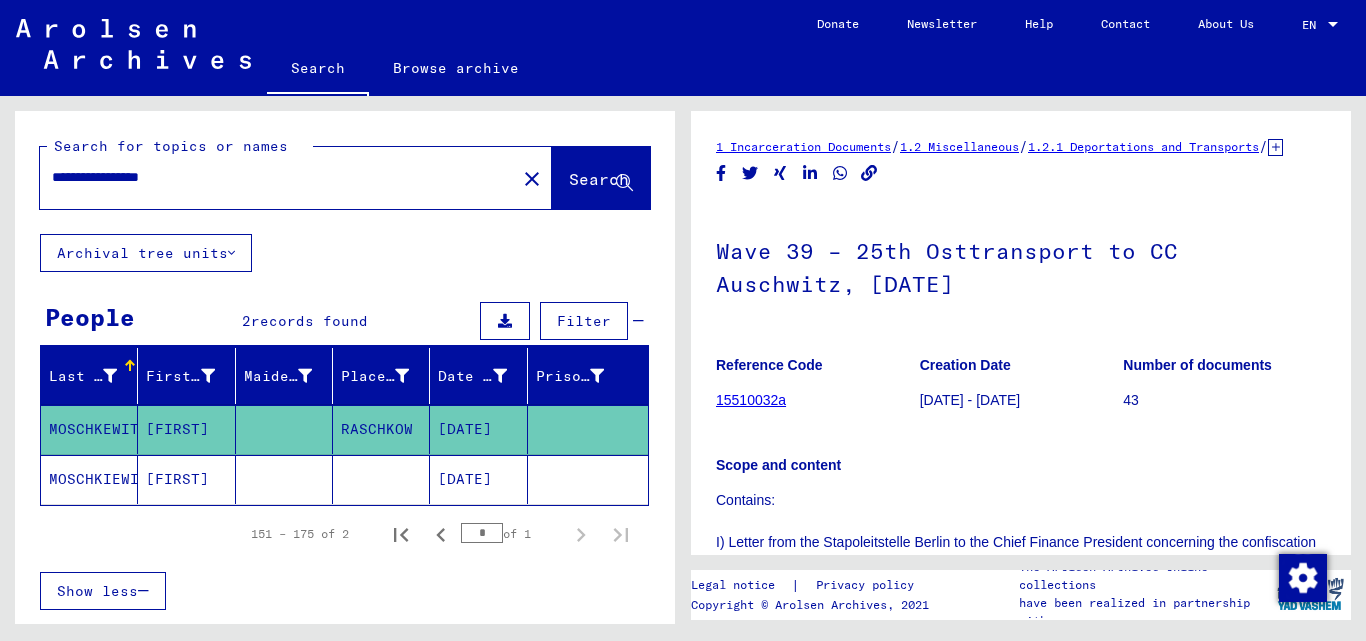 scroll, scrollTop: 0, scrollLeft: 0, axis: both 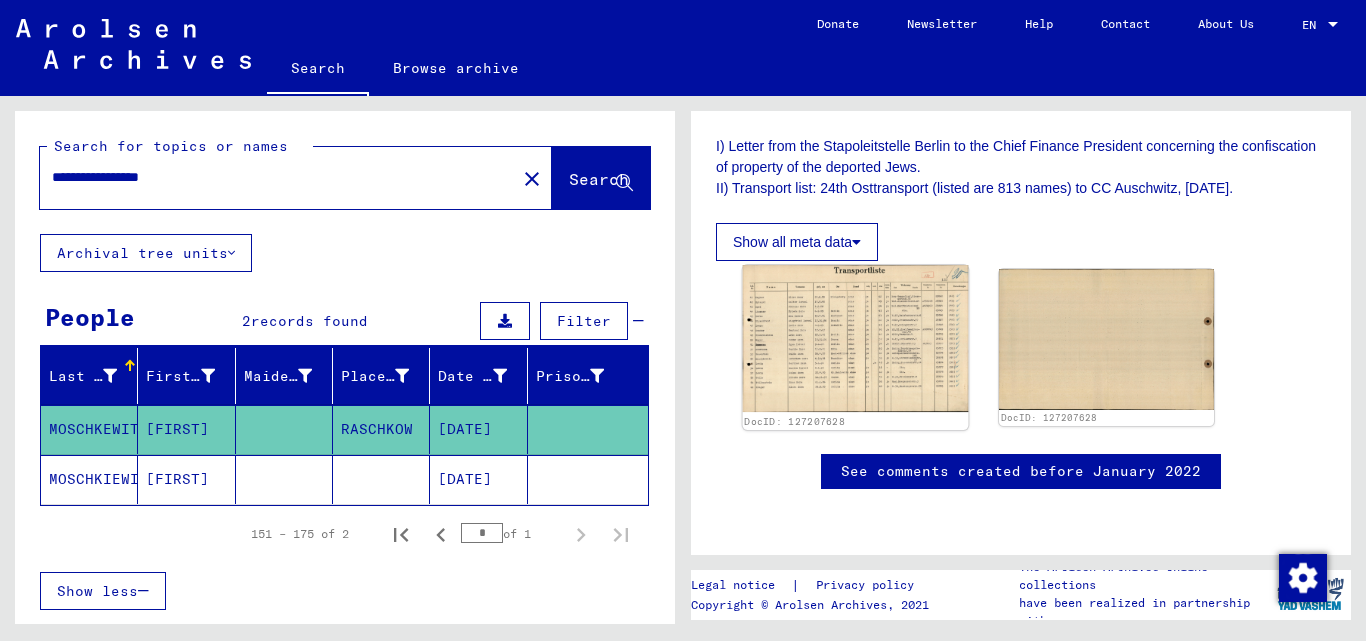 click 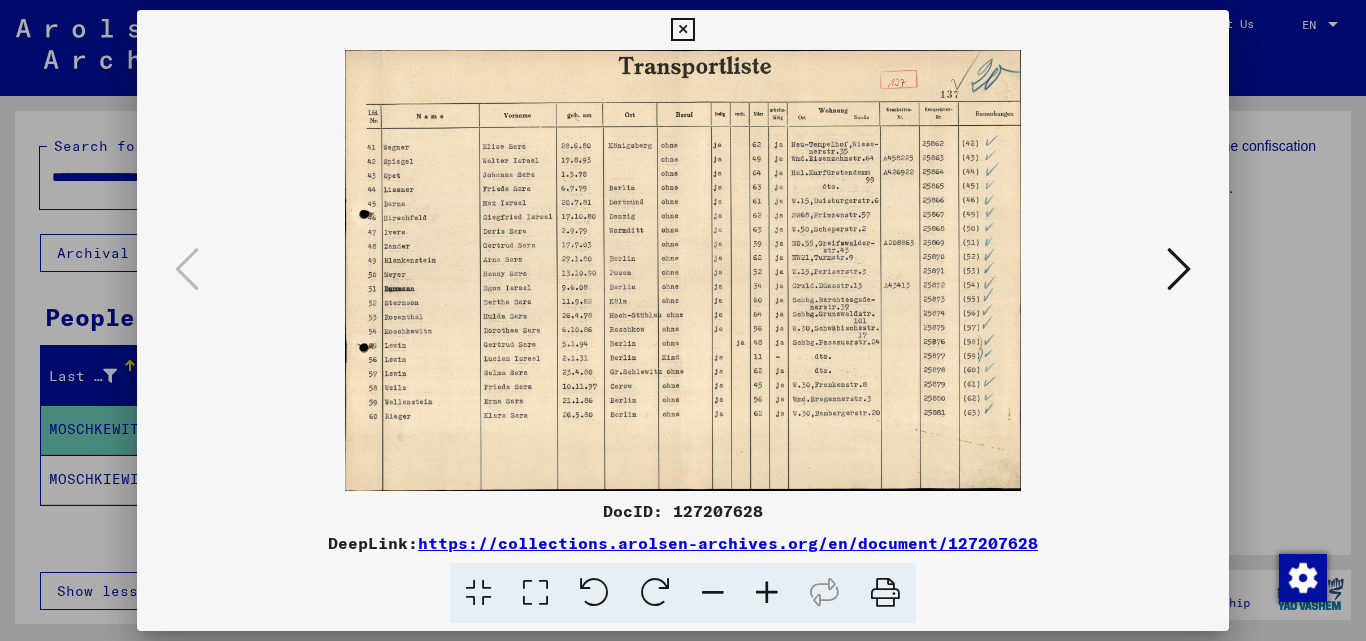 click at bounding box center [1179, 269] 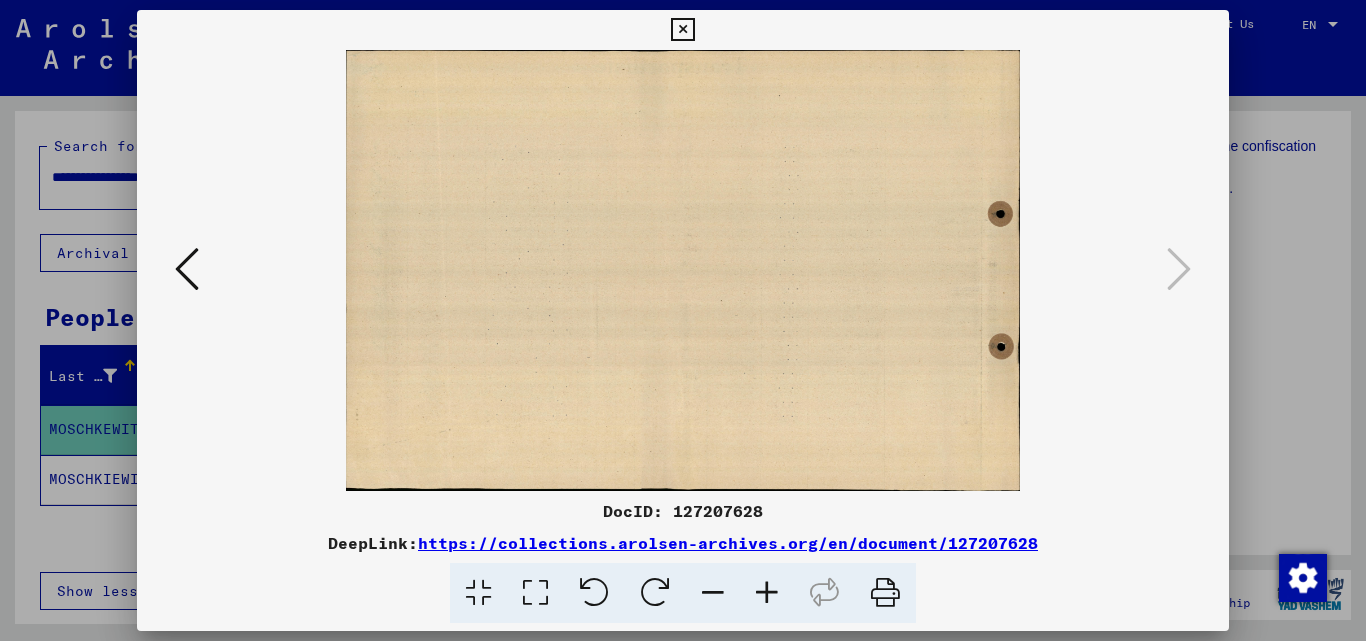 click at bounding box center (682, 30) 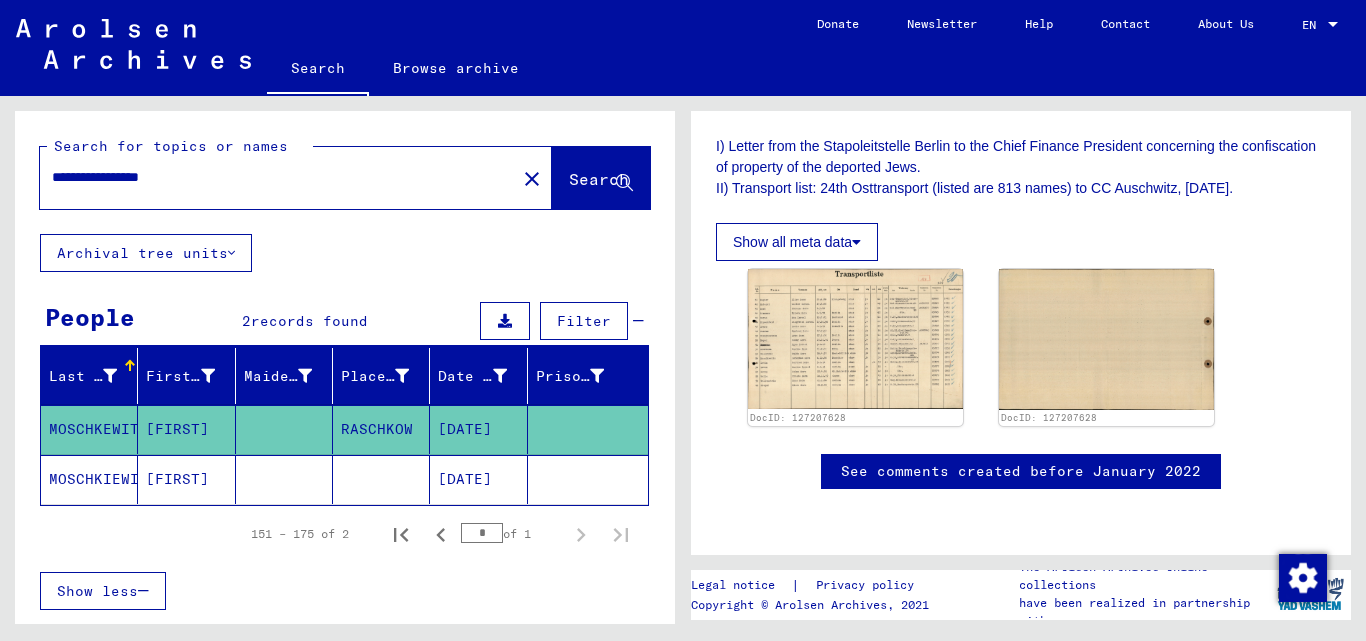 click on "[DATE]" 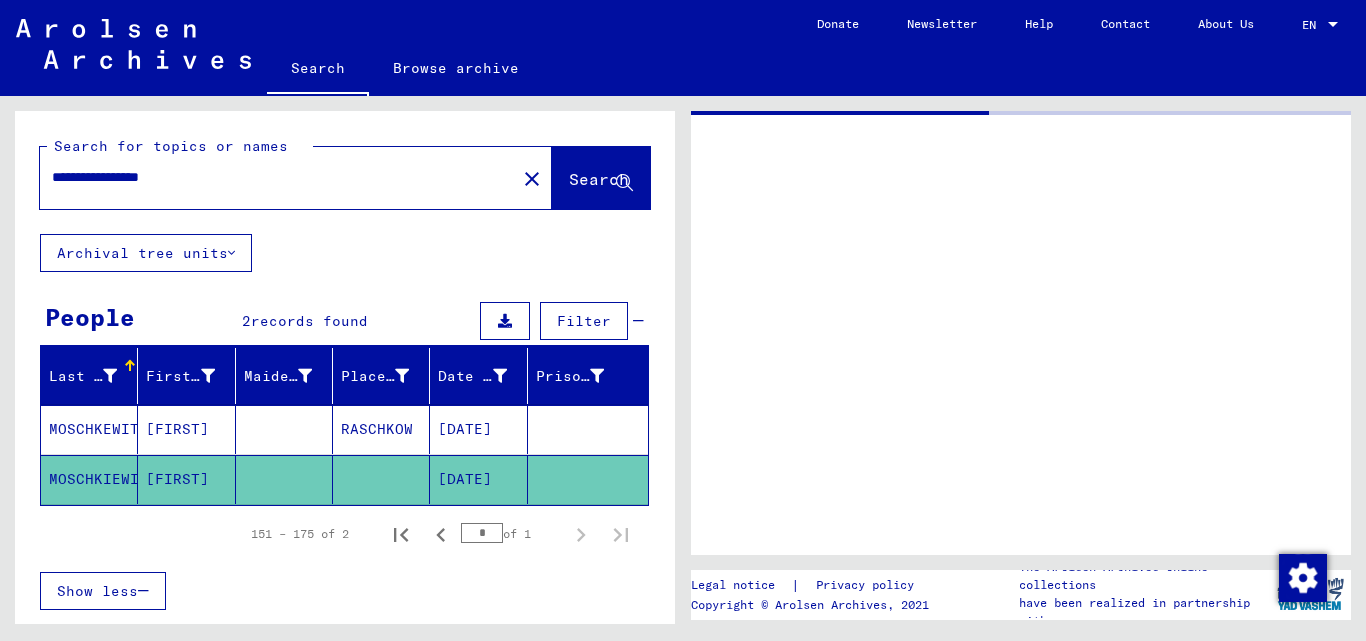 scroll, scrollTop: 0, scrollLeft: 0, axis: both 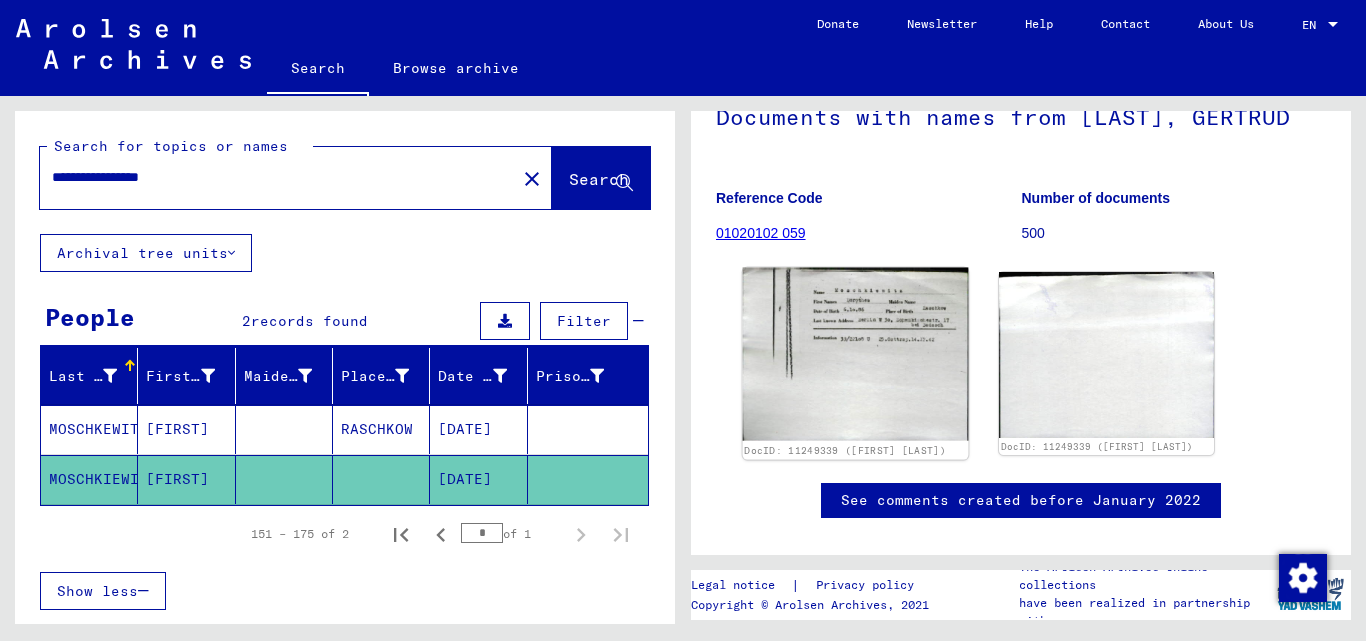 click 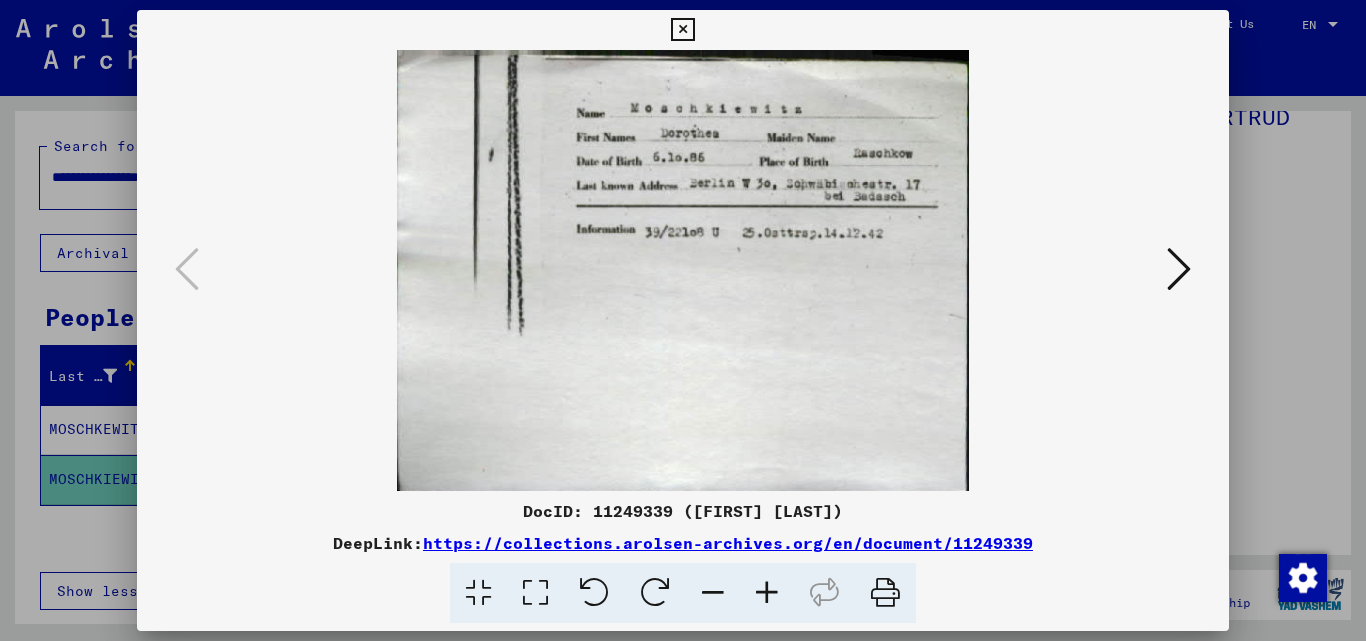 scroll, scrollTop: 0, scrollLeft: 0, axis: both 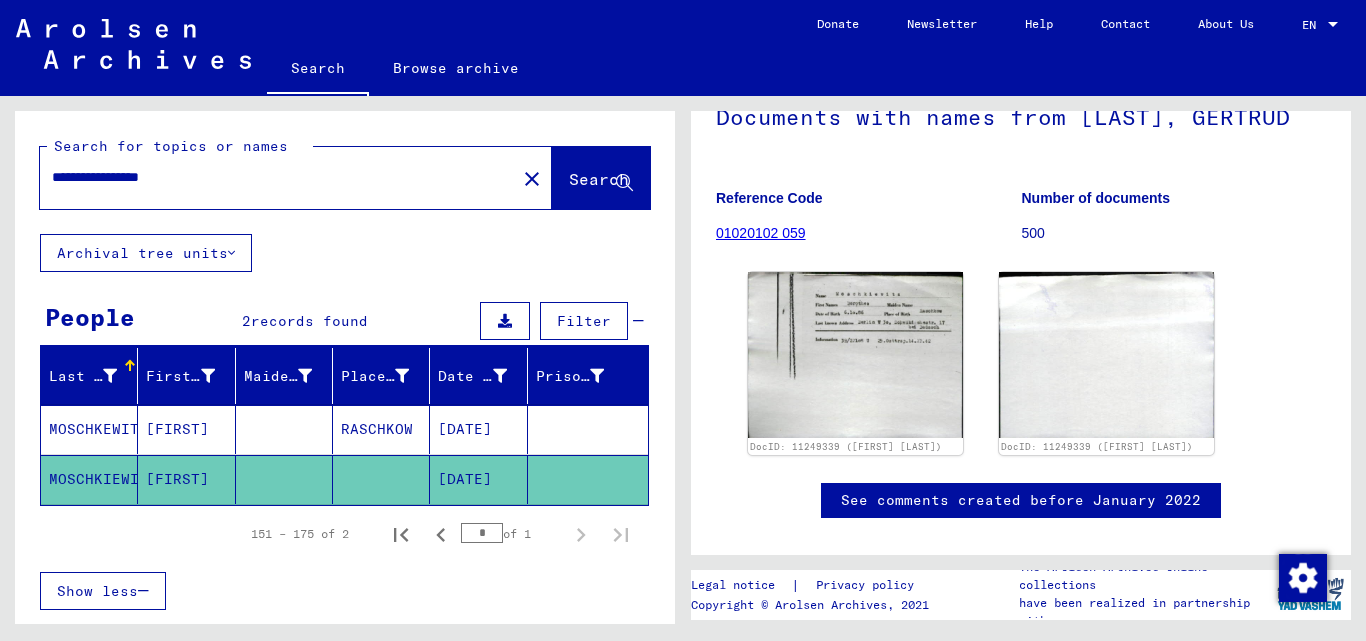 click on "**********" at bounding box center [278, 177] 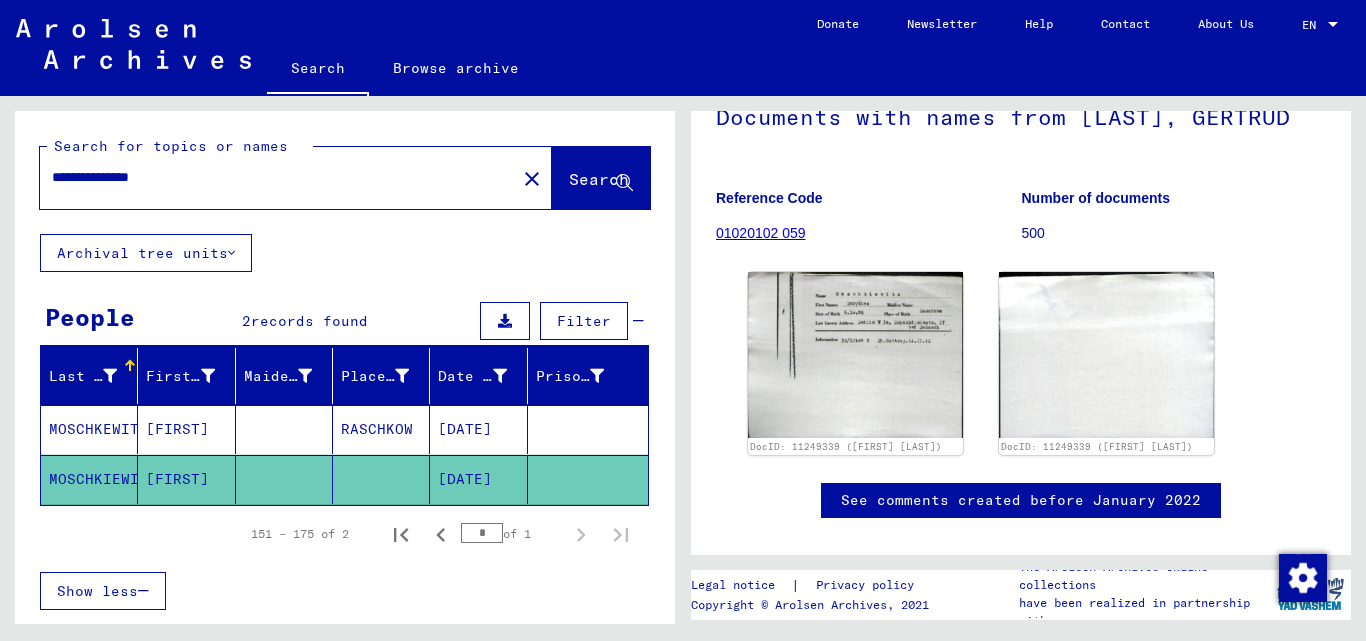 type on "**********" 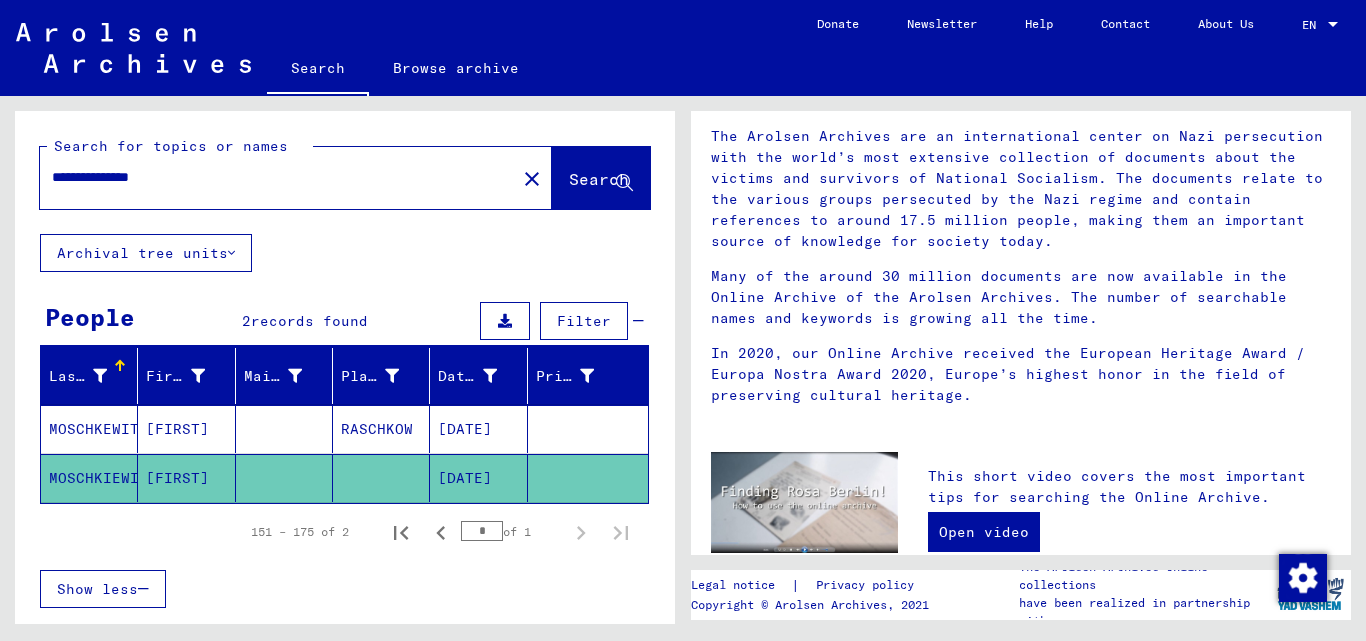 scroll, scrollTop: 0, scrollLeft: 0, axis: both 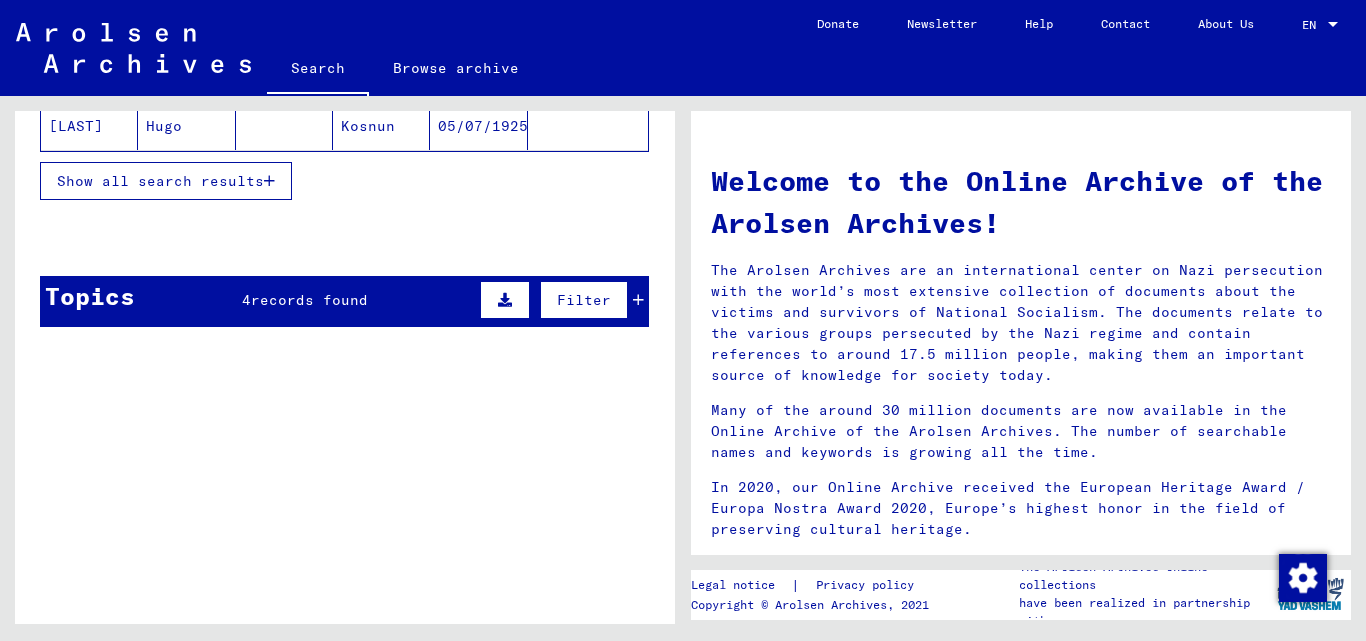 click at bounding box center [638, 300] 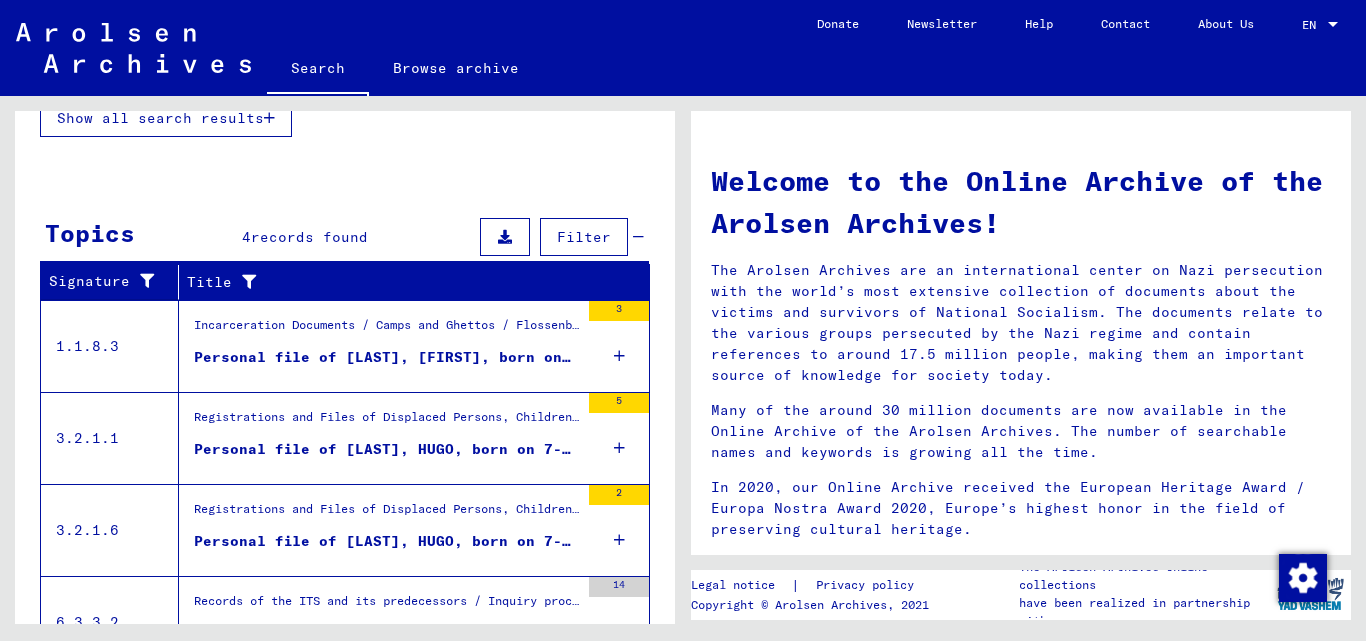 scroll, scrollTop: 572, scrollLeft: 0, axis: vertical 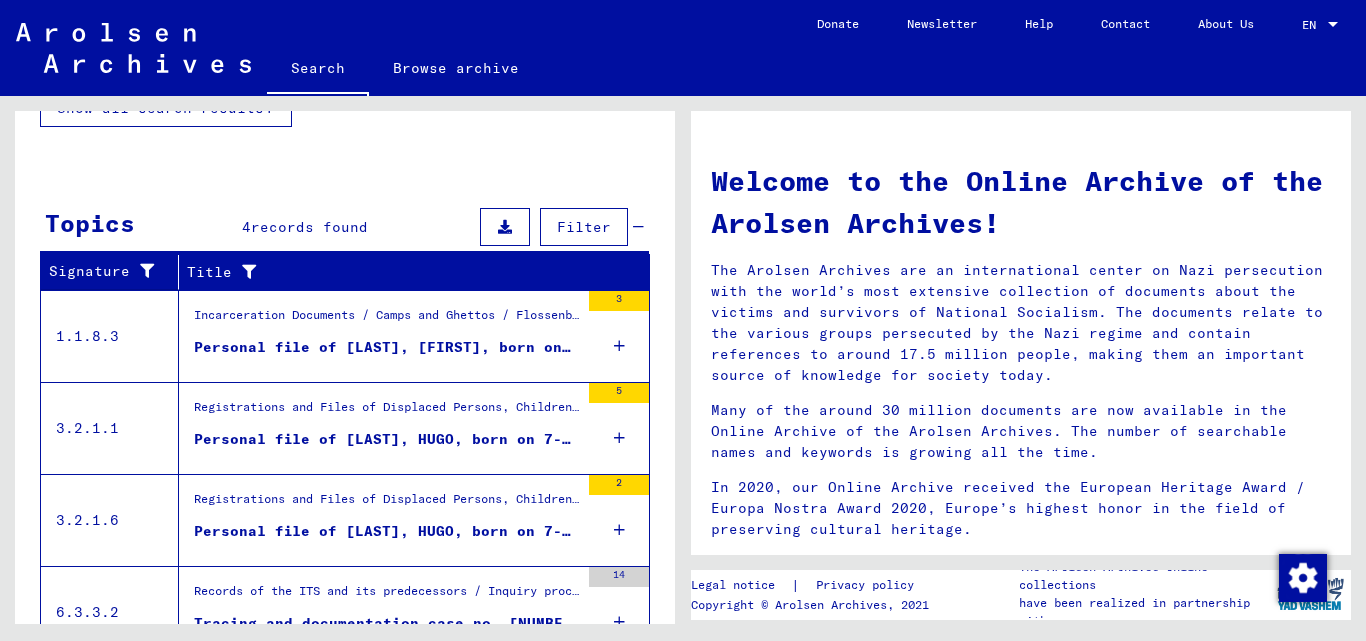 click at bounding box center (619, 346) 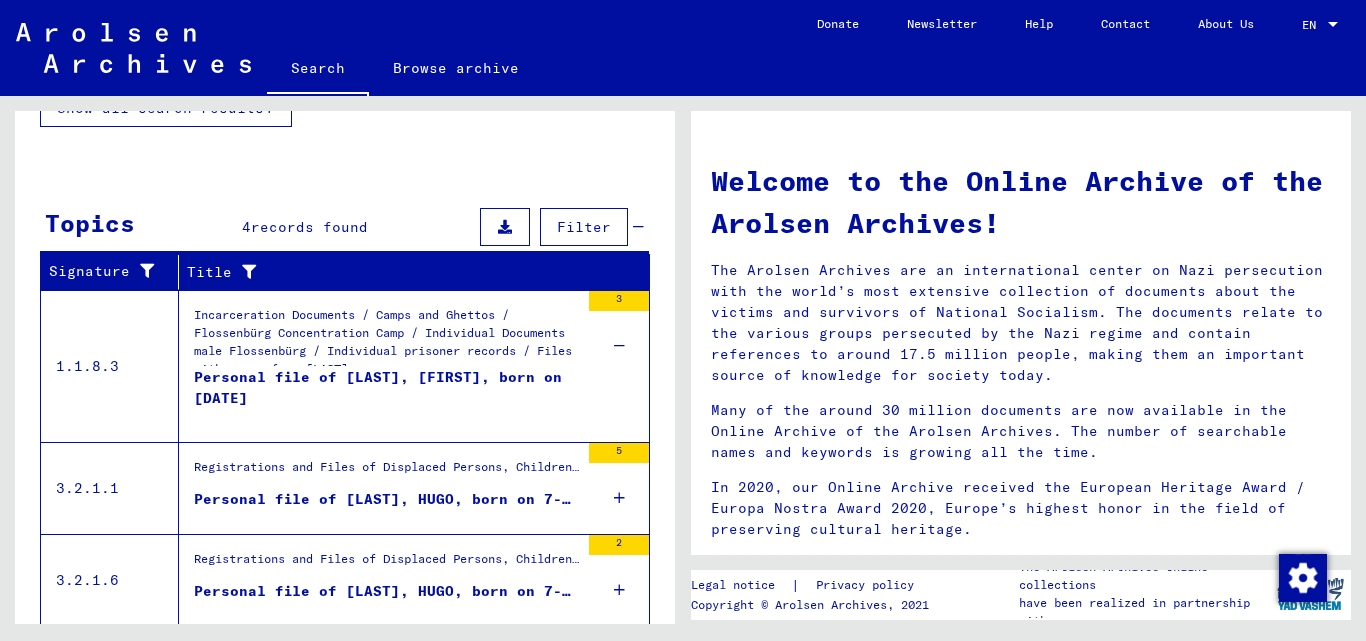 click on "Incarceration Documents / Camps and Ghettos / Flossenbürg Concentration Camp / Individual Documents male Flossenbürg / Individual prisoner records / Files with names from [LAST]" at bounding box center (386, 336) 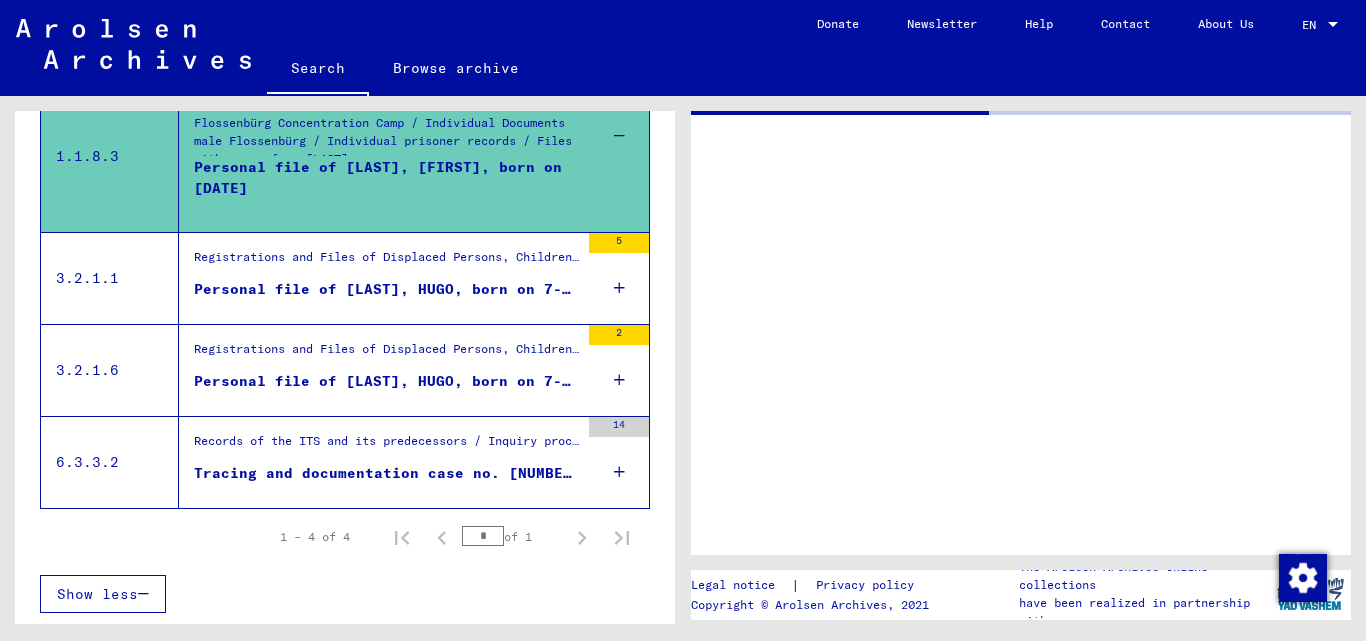 scroll, scrollTop: 421, scrollLeft: 0, axis: vertical 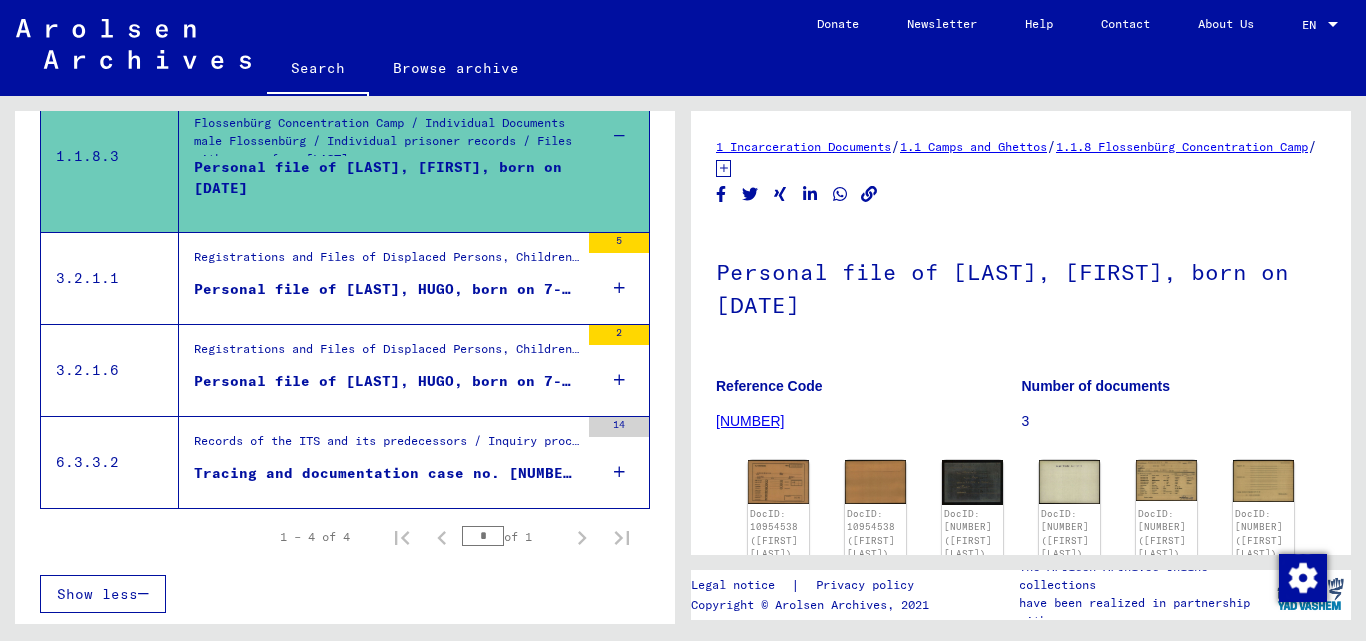 click on "Personal file of [LAST], HUGO, born on 7-May-1925, born in [PLACE]" at bounding box center [386, 289] 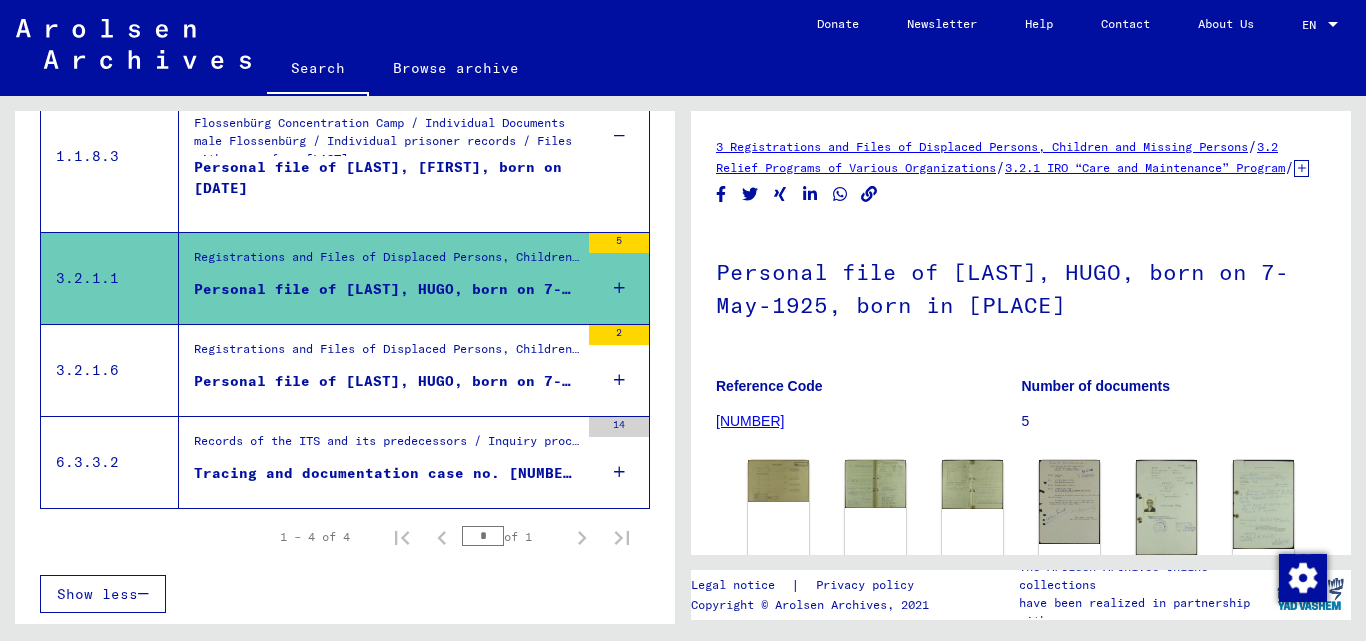 scroll, scrollTop: 0, scrollLeft: 0, axis: both 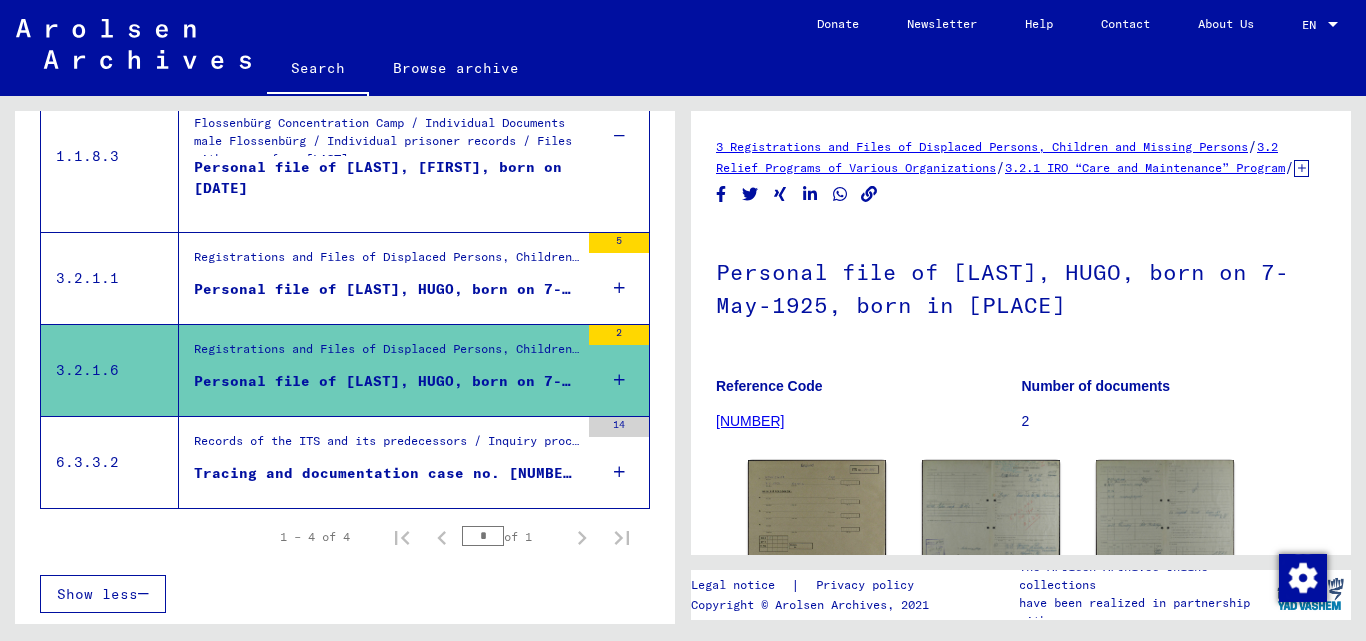 click on "Tracing and documentation case no. [NUMBER] for [LAST], [FIRST] born [DATE]" at bounding box center (386, 473) 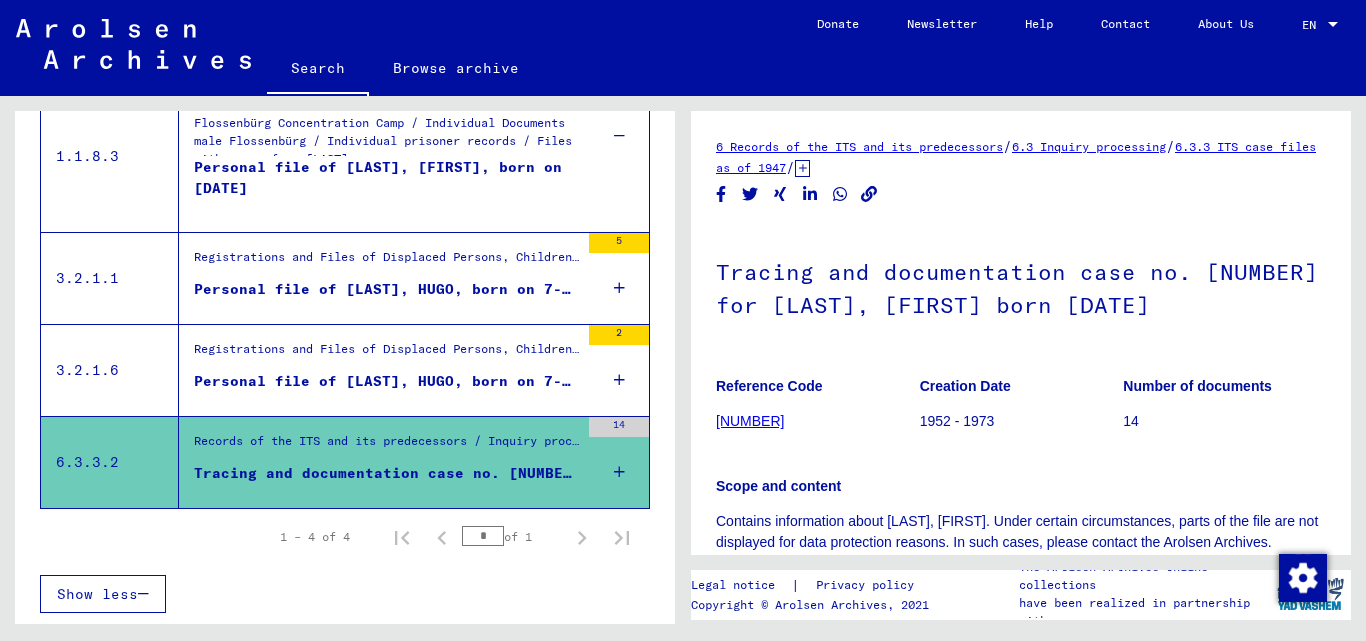 scroll, scrollTop: 0, scrollLeft: 0, axis: both 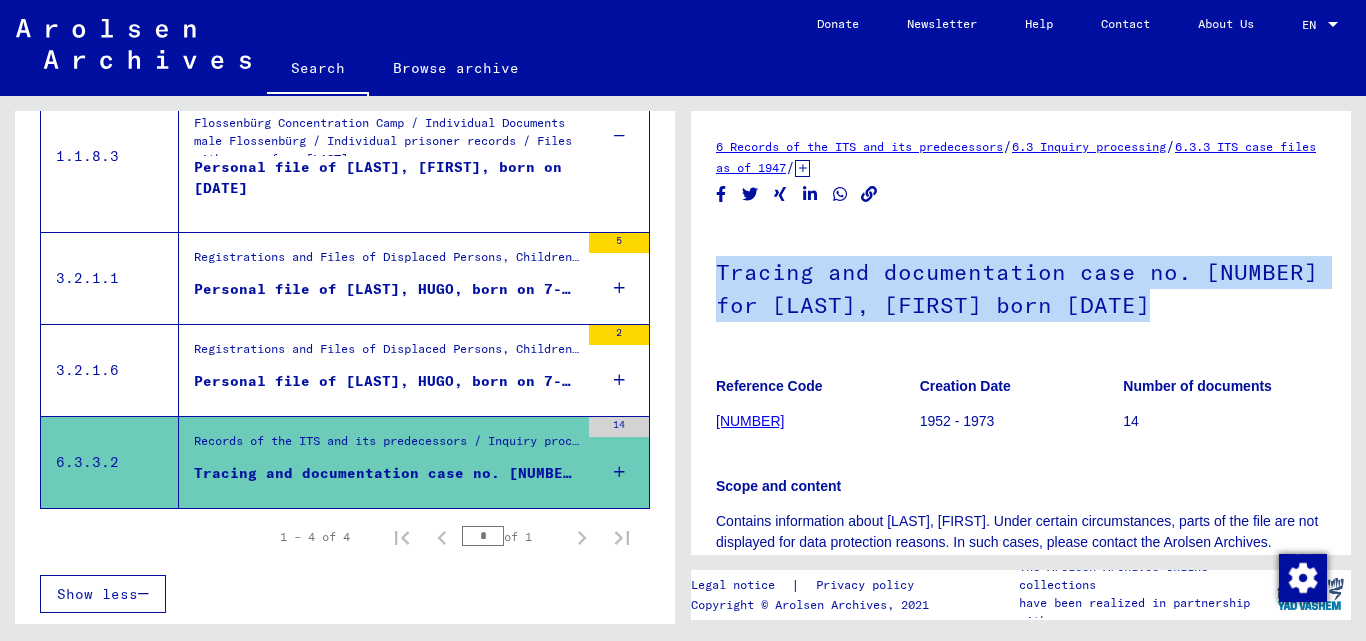 click on "6 Records of the ITS and its predecessors   /   6.3 Inquiry processing   /   6.3.3 ITS case files as of 1947   /   6.3.3.2 Repository of T/D cases   /   Tracing and documentation cases with (T/D) numbers between 250.000 and 499.999   /   Tracing and documentation cases with (T/D) numbers between 269.000 and 269.499   /  Tracing and documentation case no. [NUMBER] for [LAST], [FIRST] born [DATE] Reference Code [NUMBER] Creation Date 1952 - 1973 Number of documents 14 Scope and content Contains information about [LAST], [FIRST]. Under certain circumstances, parts of the file are not displayed for data protection reasons. In such cases, please contact the Arolsen Archives. See comments created before January 2022 Legal notice  |  Privacy policy Copyright © Arolsen Archives, 2021 The Arolsen Archives online collections have been realized in partnership with" 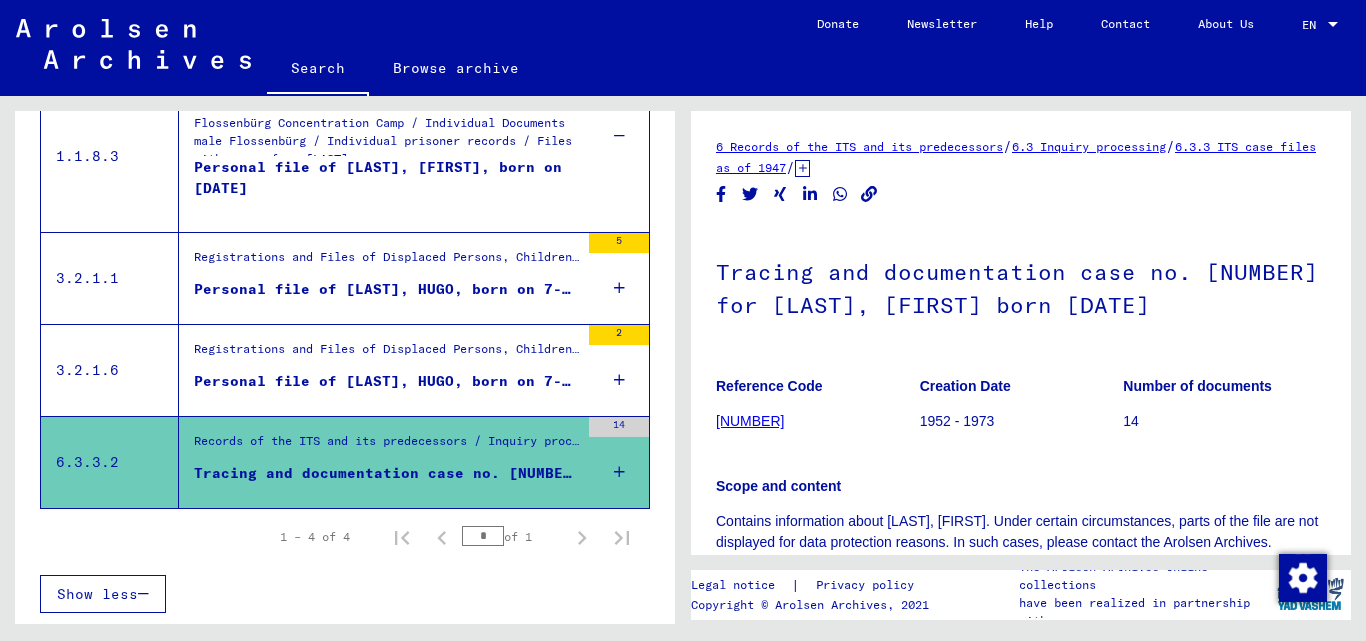 click on "6 Records of the ITS and its predecessors / 6.3 Inquiry processing / 6.3.3 ITS case files as of 1947 / 6.3.3.2 Repository of T/D cases / Tracing and documentation cases with (T/D) numbers between 250.000 and 499.999 / Tracing and documentation cases with (T/D) numbers between 269.000 and 269.499 / Tracing and documentation case no. 269.345 for [LAST], HUGO born 07.05.1925 Reference Code 06030302.0.269.345 Creation Date 1952 - 1973 Number of documents 14 Scope and content Contains information about [LAST], HUGO. Under certain circumstances, parts of the file are not displayed for data protection reasons. In such cases, please contact the Arolsen Archives. See comments created before January 2022" 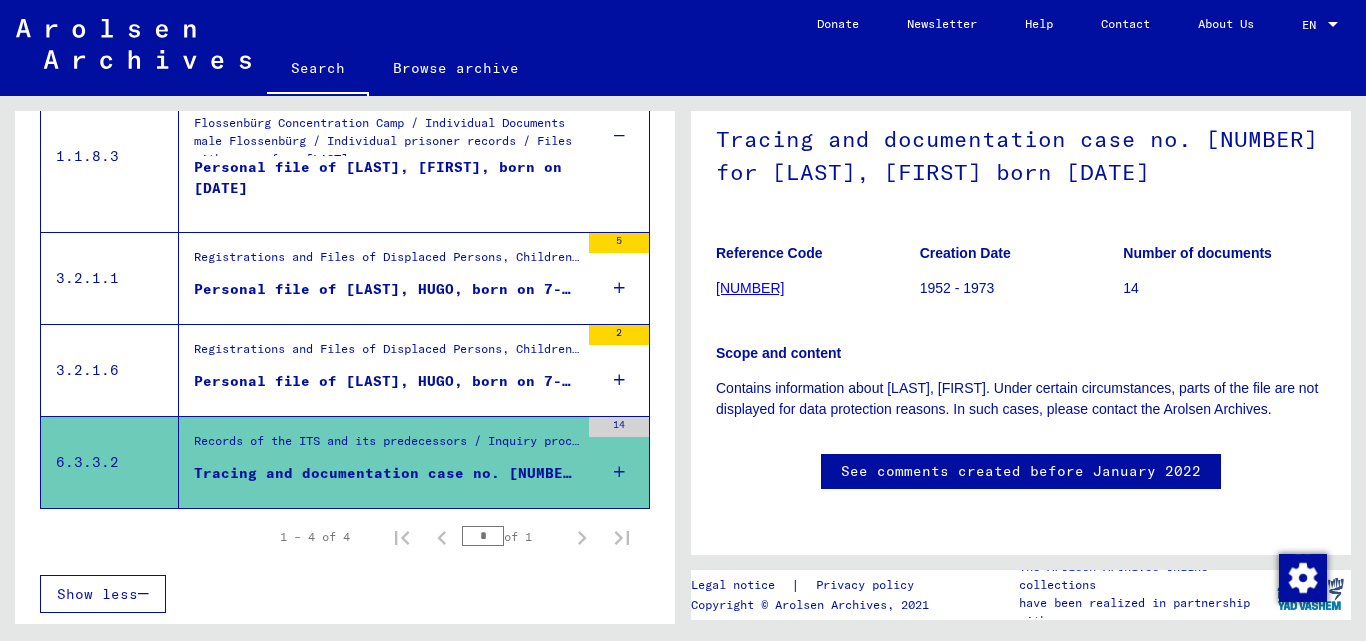 scroll, scrollTop: 716, scrollLeft: 0, axis: vertical 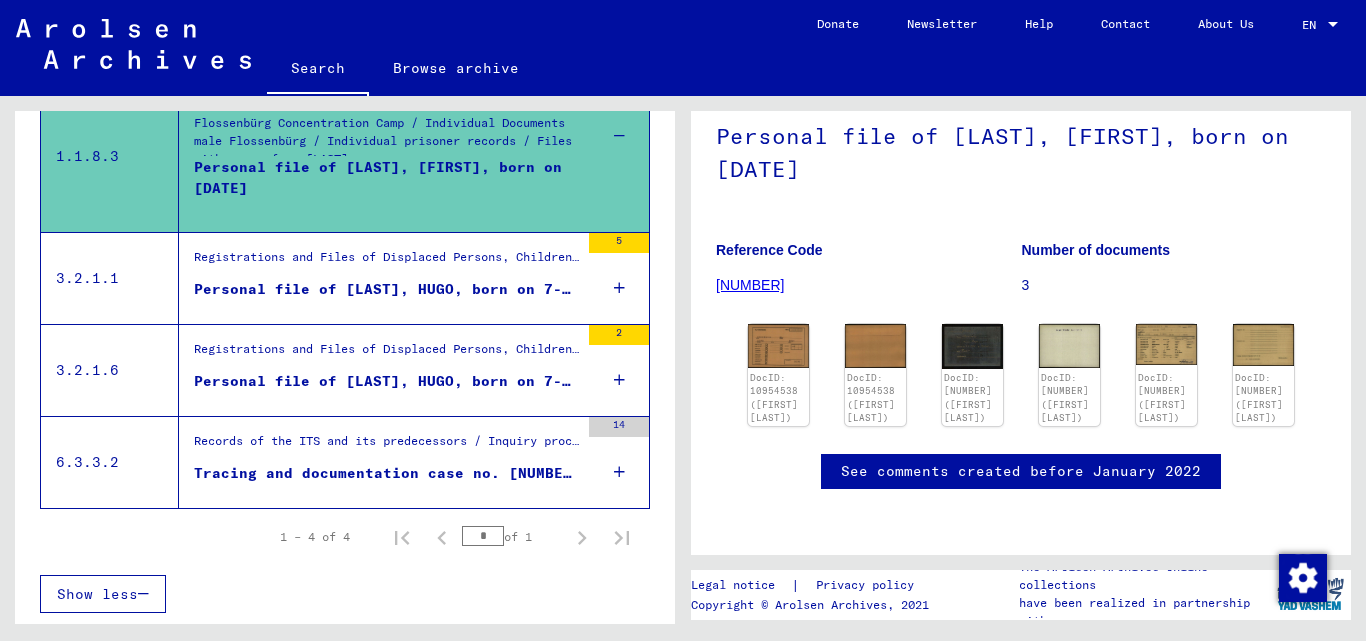 click on "Personal file of [LAST], HUGO, born on 7-May-1925, born in [PLACE]" at bounding box center (386, 294) 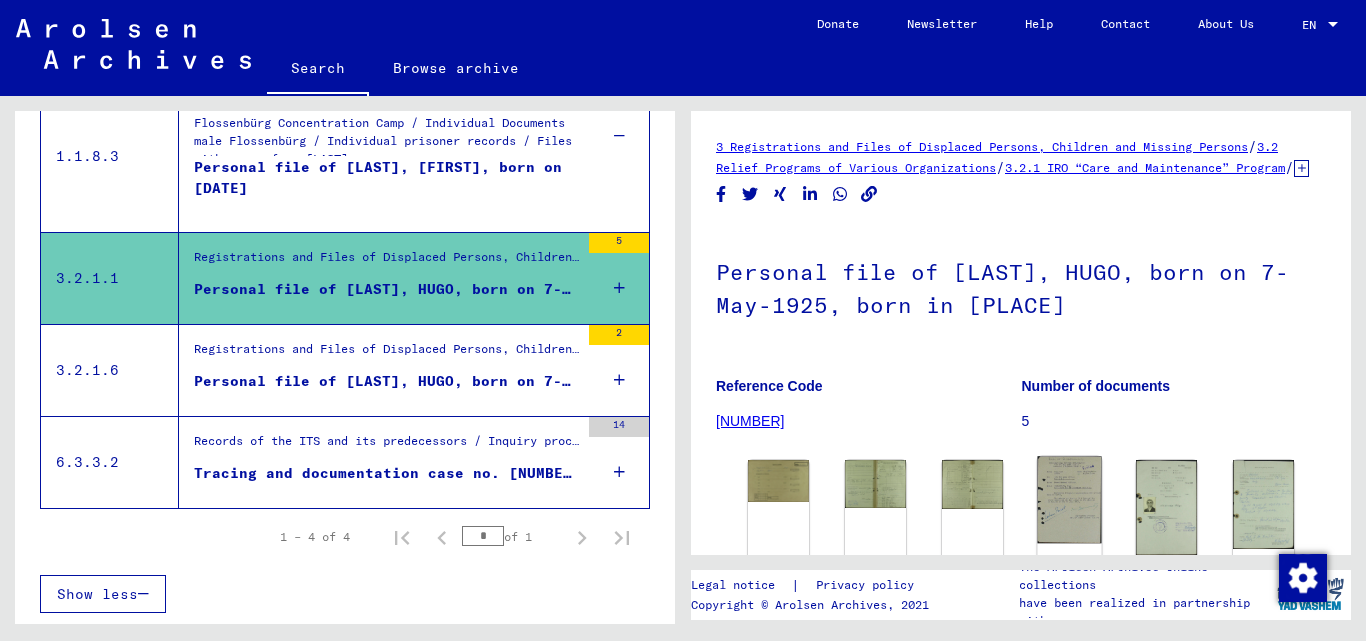 scroll, scrollTop: 0, scrollLeft: 0, axis: both 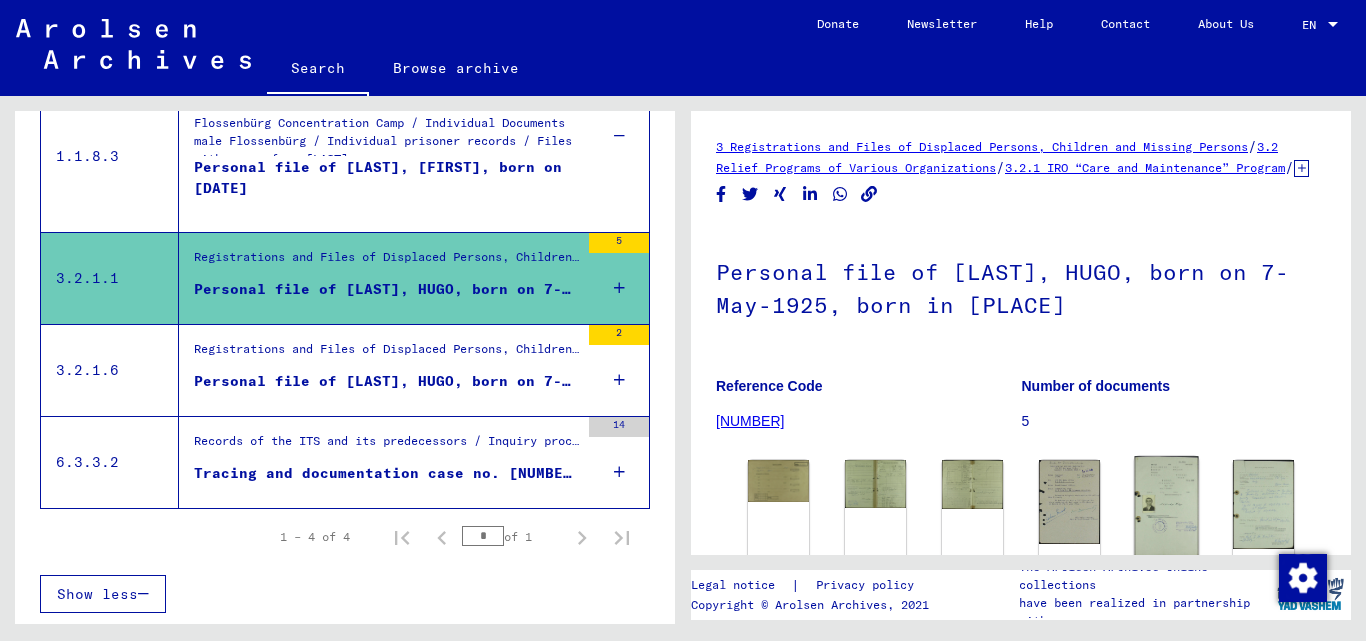 click 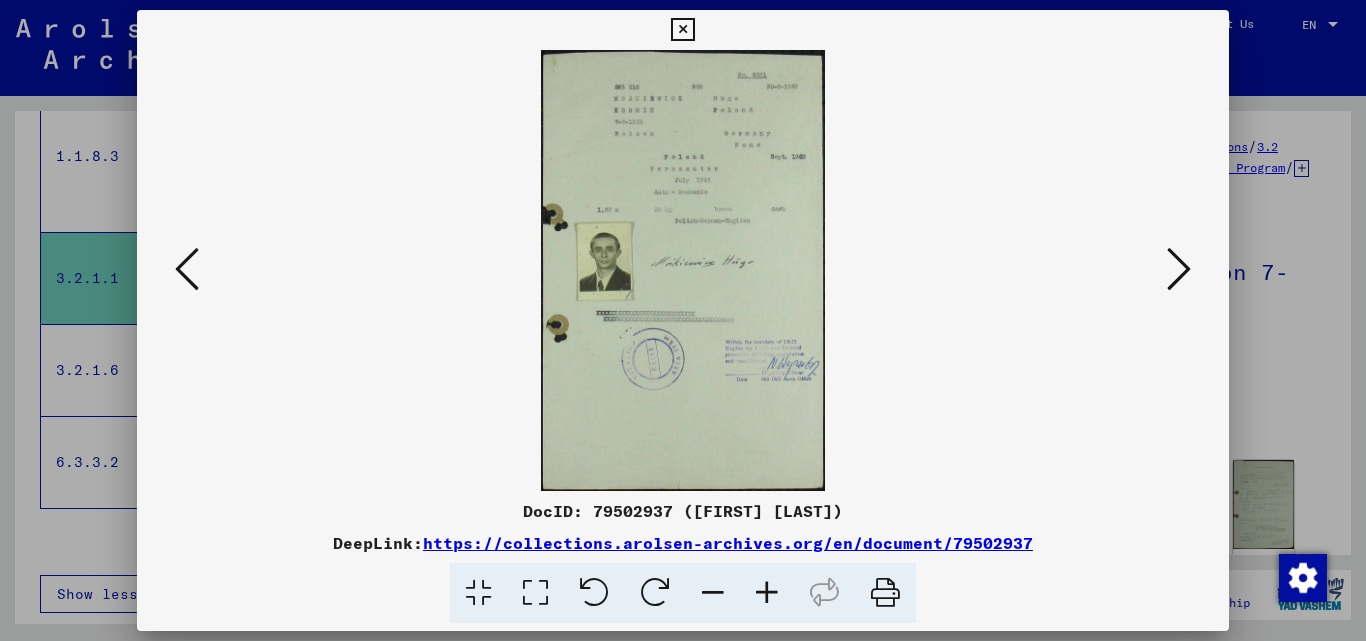 click at bounding box center (1179, 269) 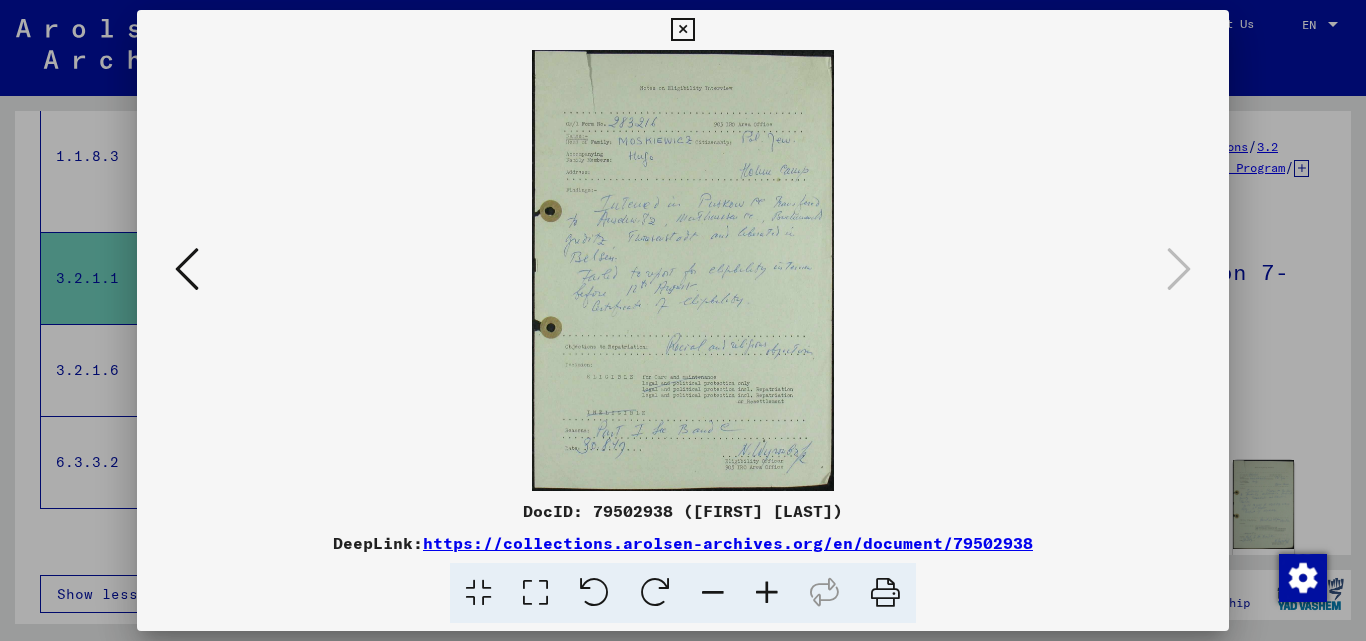 click at bounding box center (187, 269) 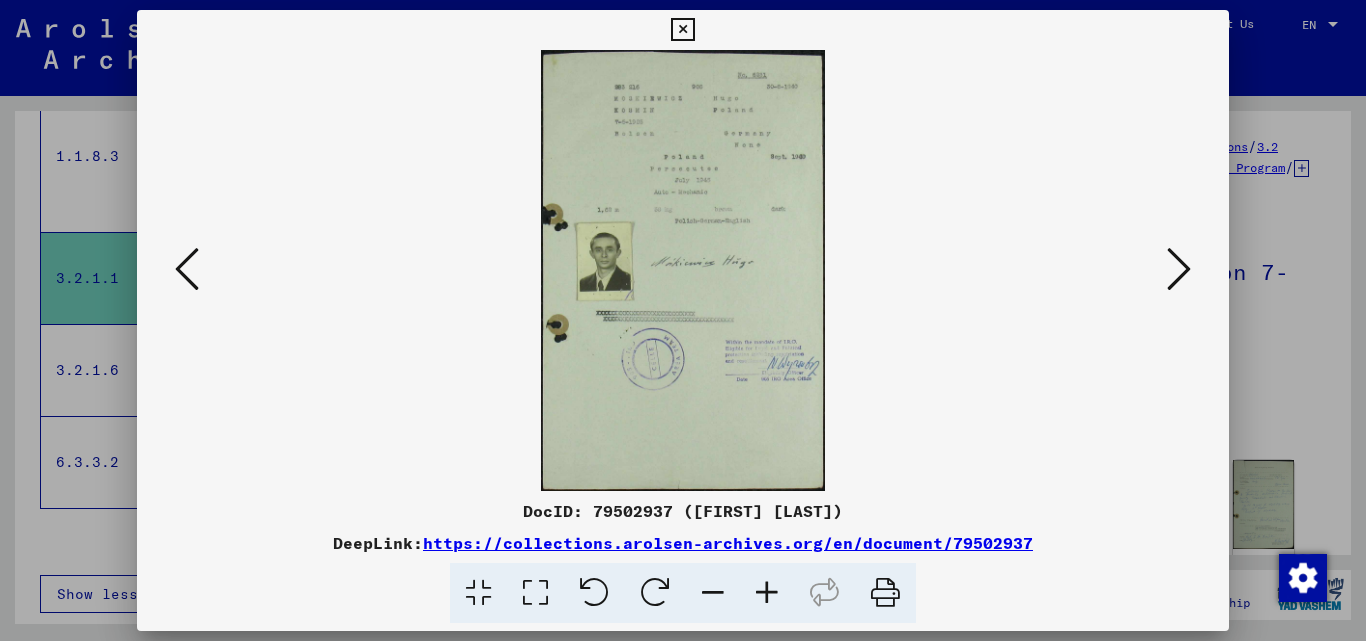 click at bounding box center [187, 269] 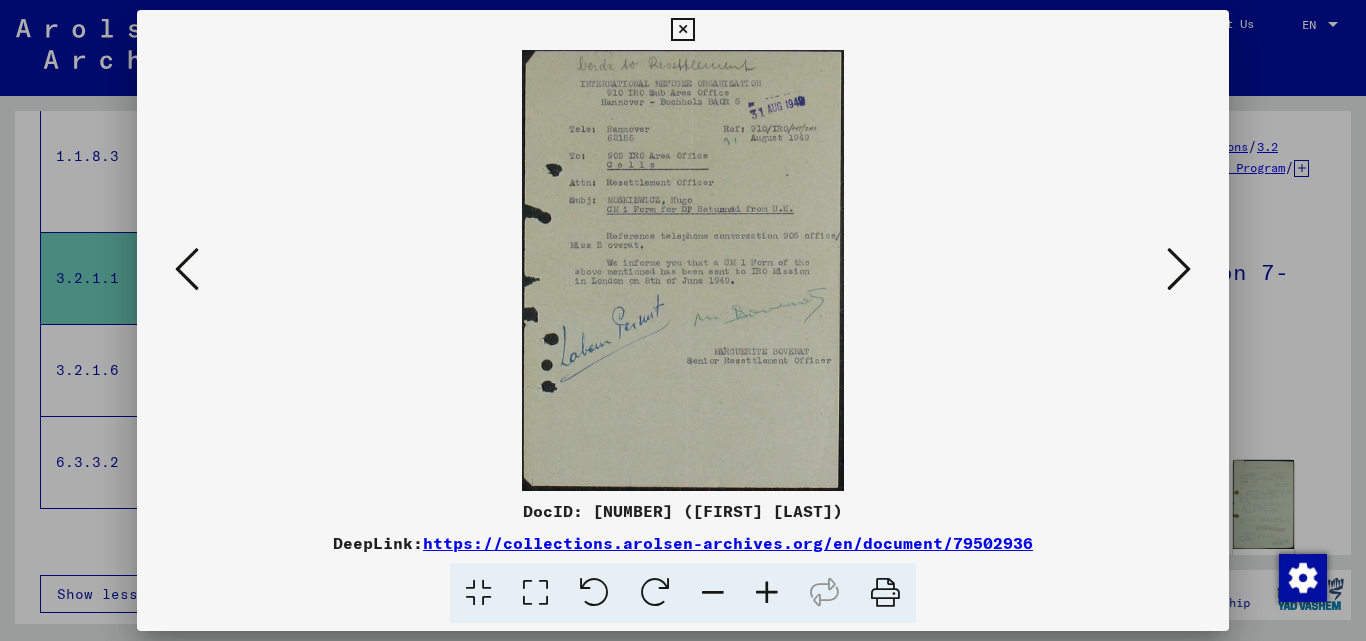 click at bounding box center (187, 269) 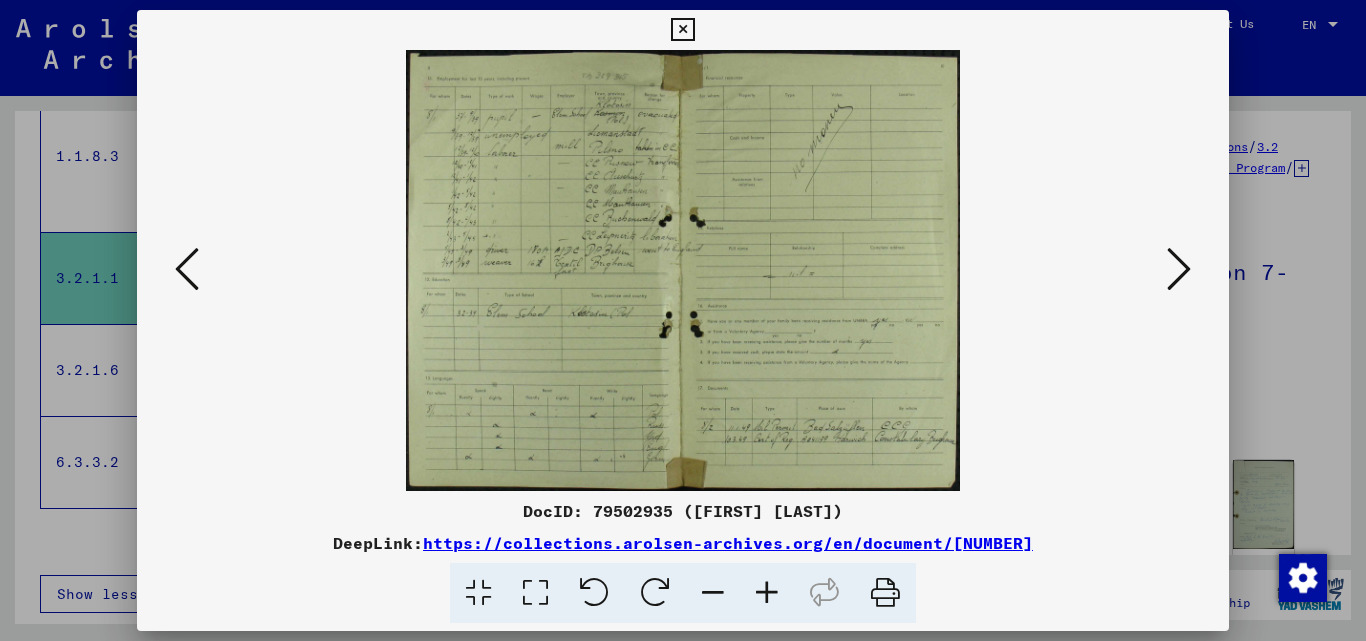 click at bounding box center (187, 269) 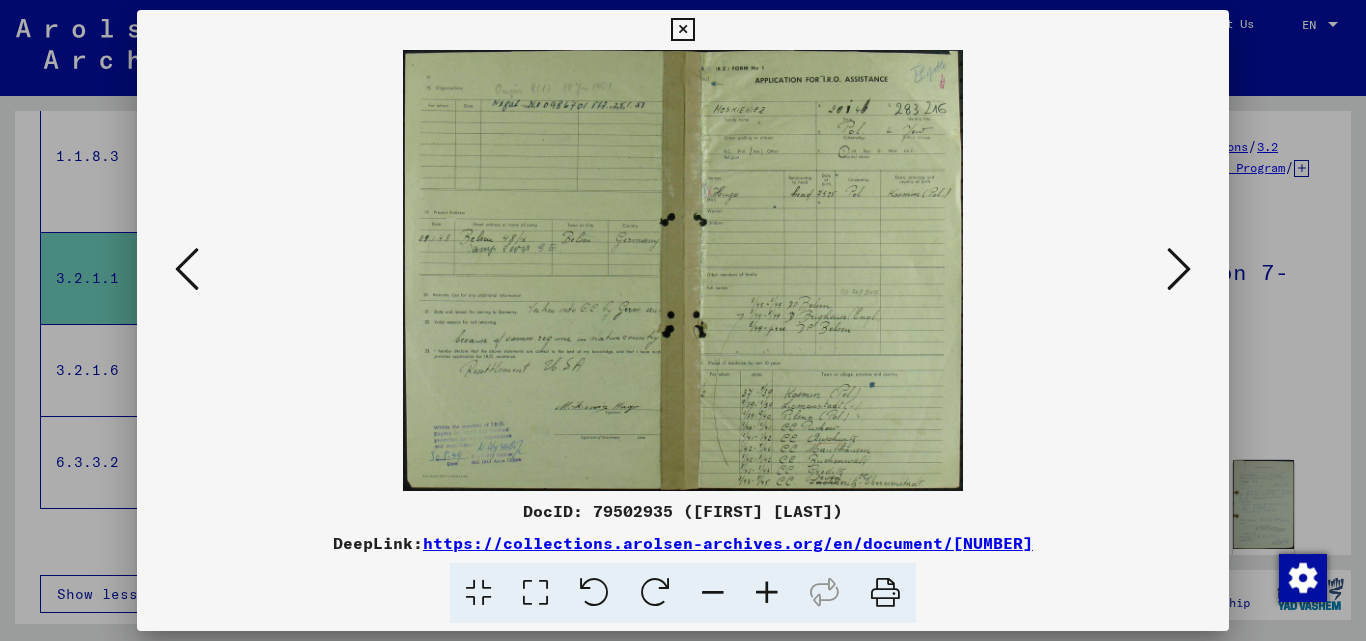 click at bounding box center (187, 269) 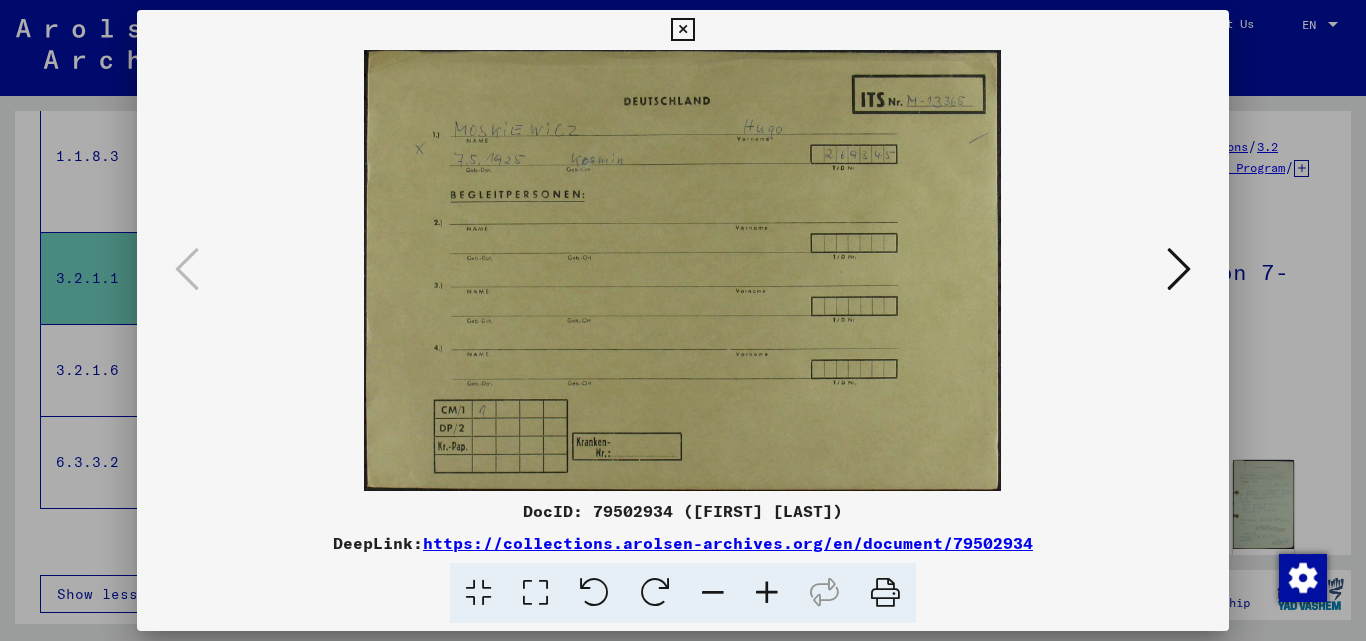 click at bounding box center (1179, 269) 